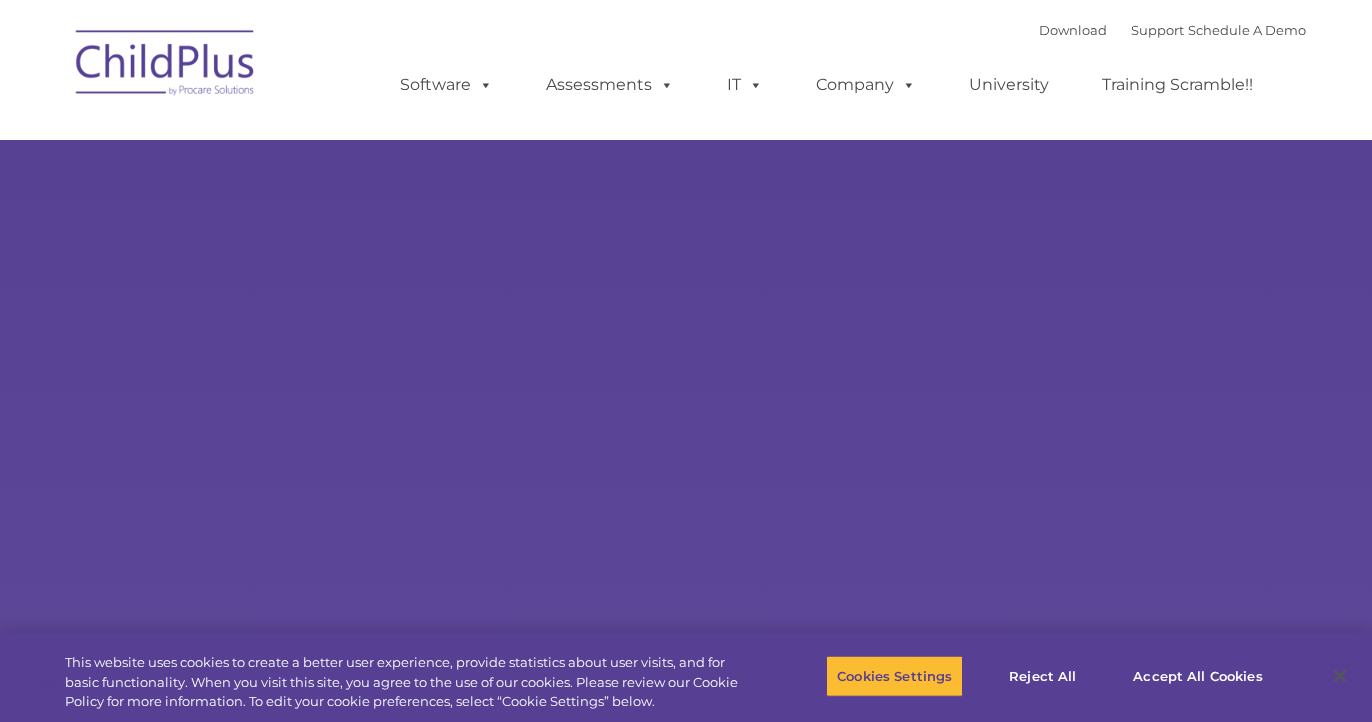 scroll, scrollTop: 0, scrollLeft: 0, axis: both 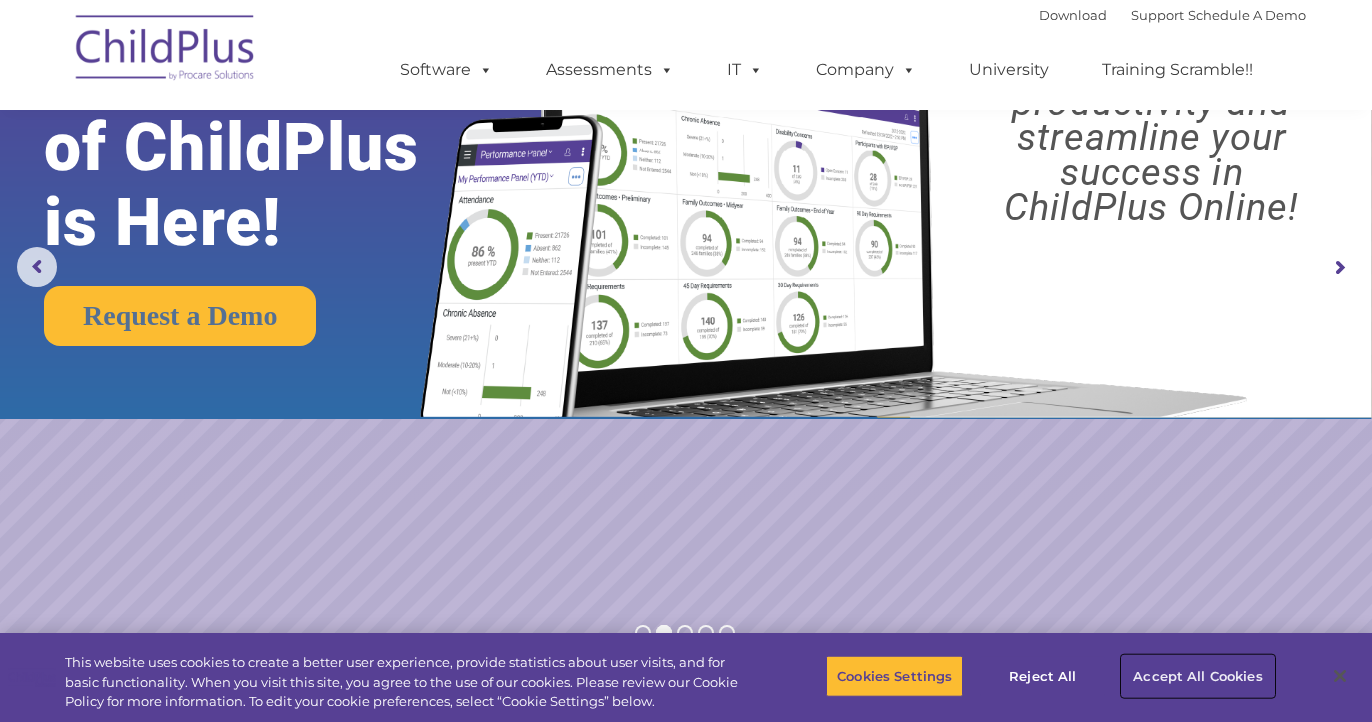 click on "Accept All Cookies" at bounding box center [1197, 676] 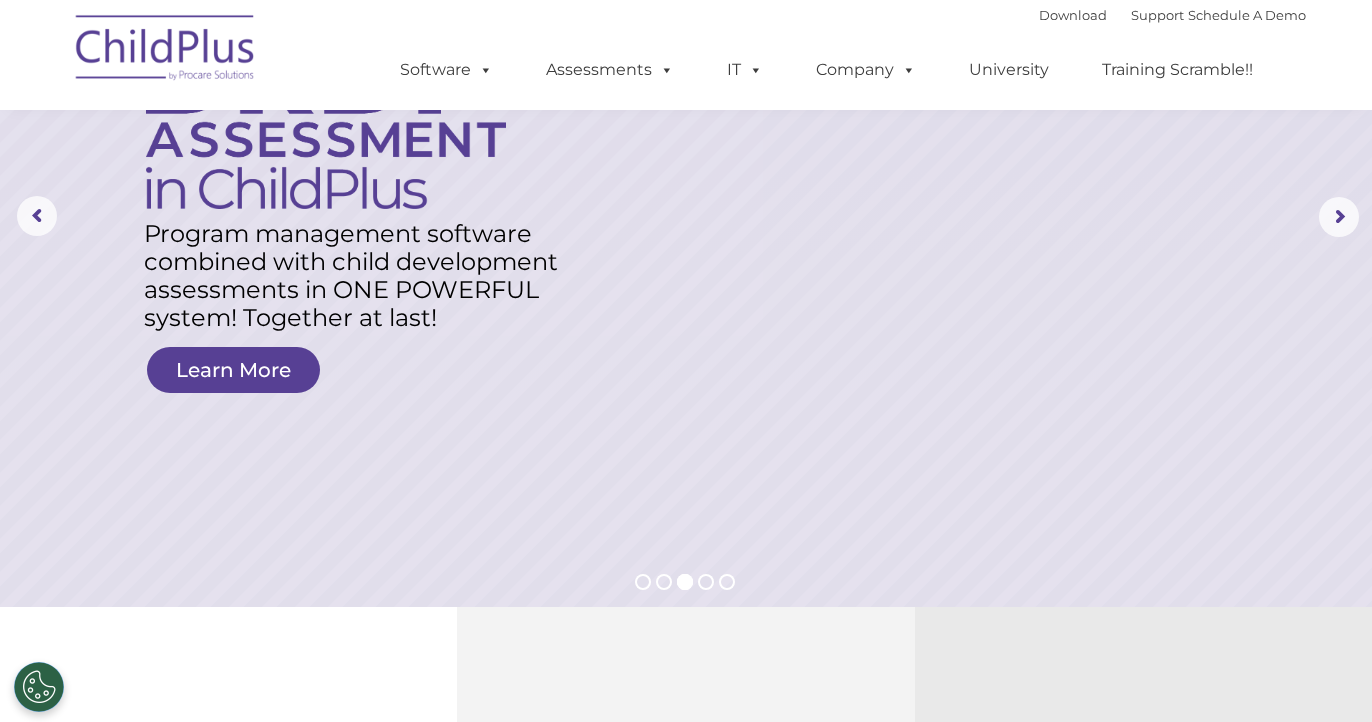 scroll, scrollTop: 0, scrollLeft: 0, axis: both 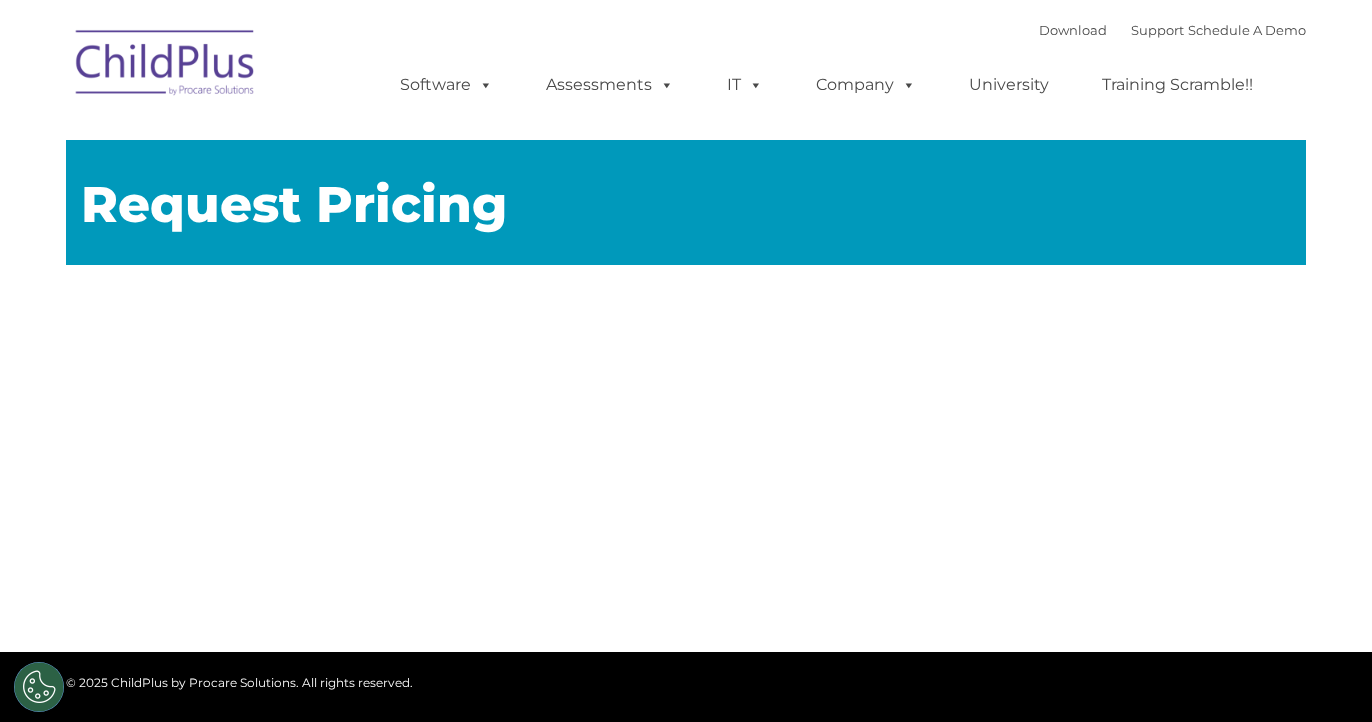 type on "" 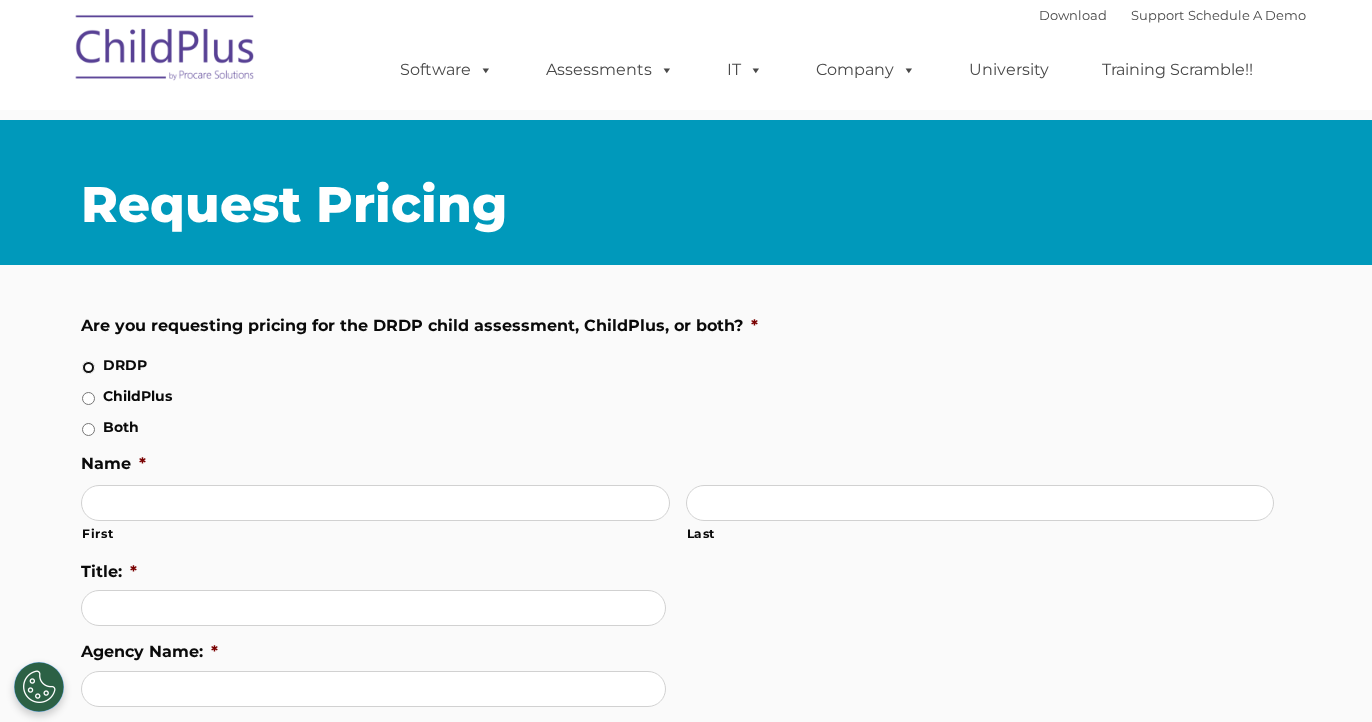 click on "DRDP" at bounding box center (88, 367) 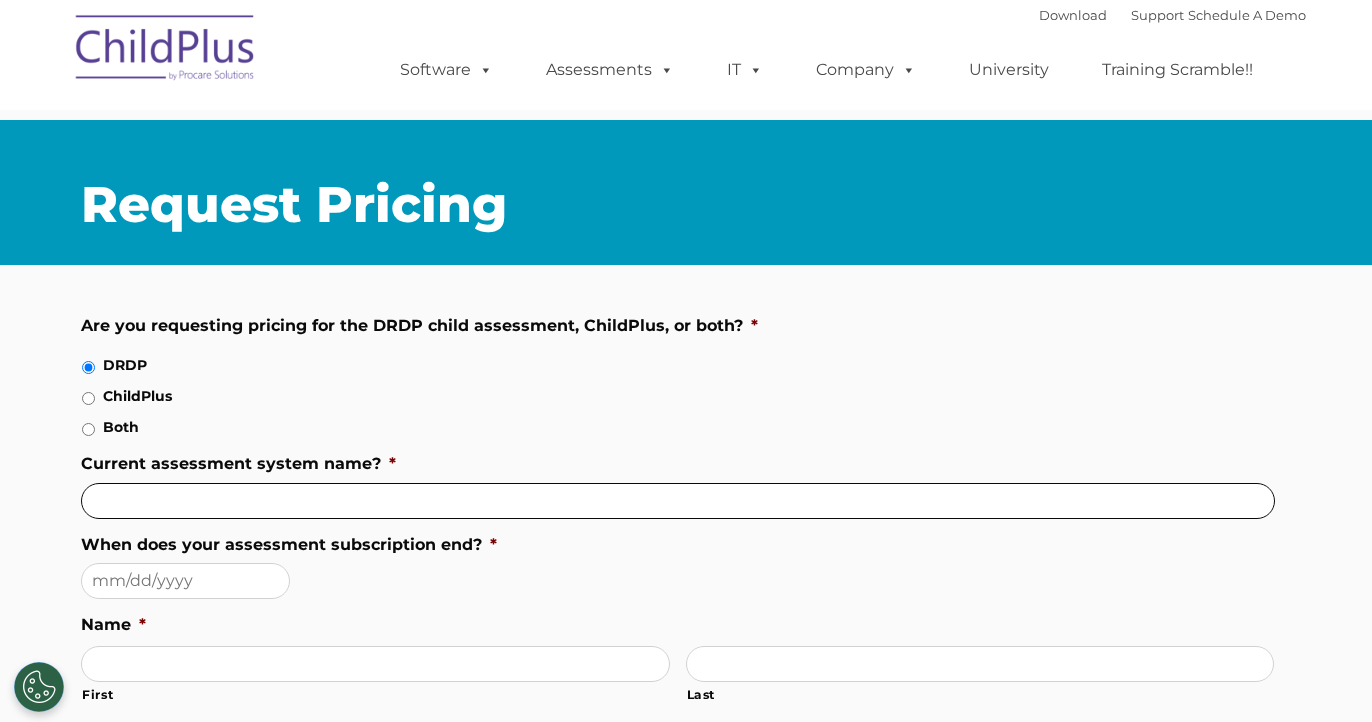 click on "Current assessment system name? *" at bounding box center [678, 501] 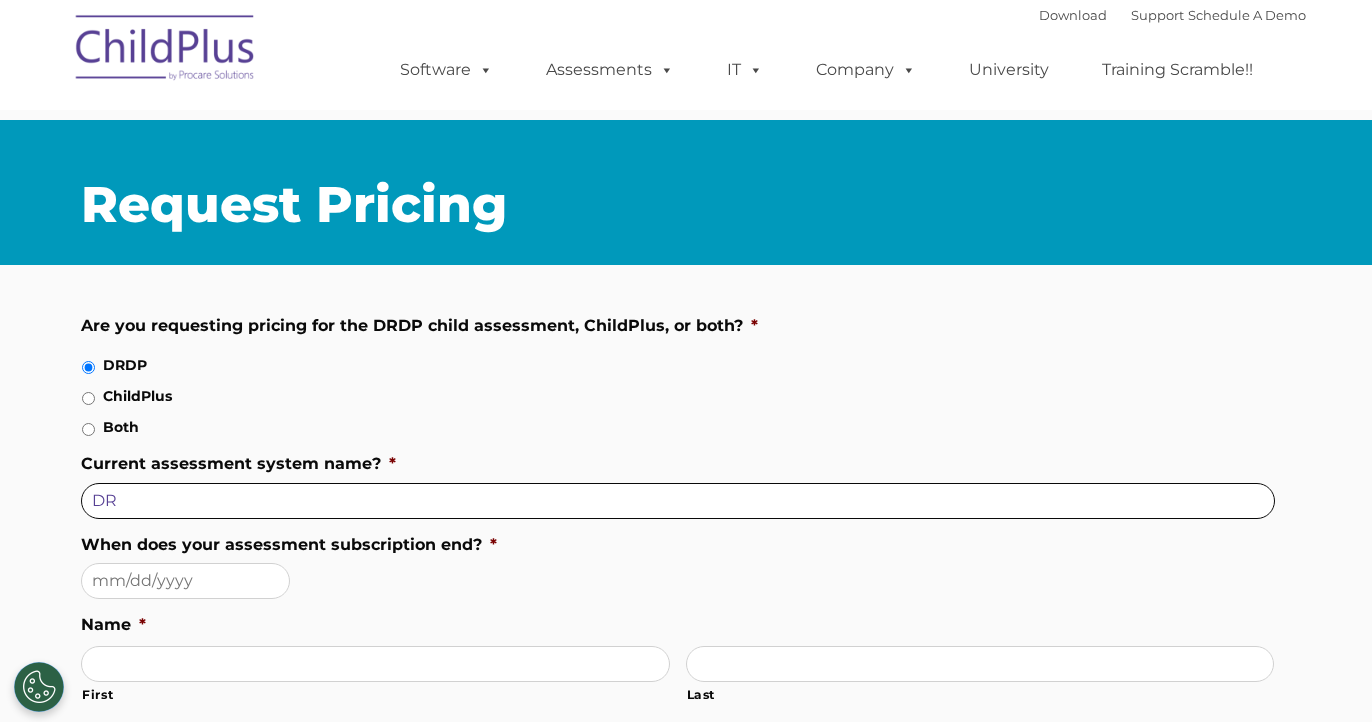 type on "D" 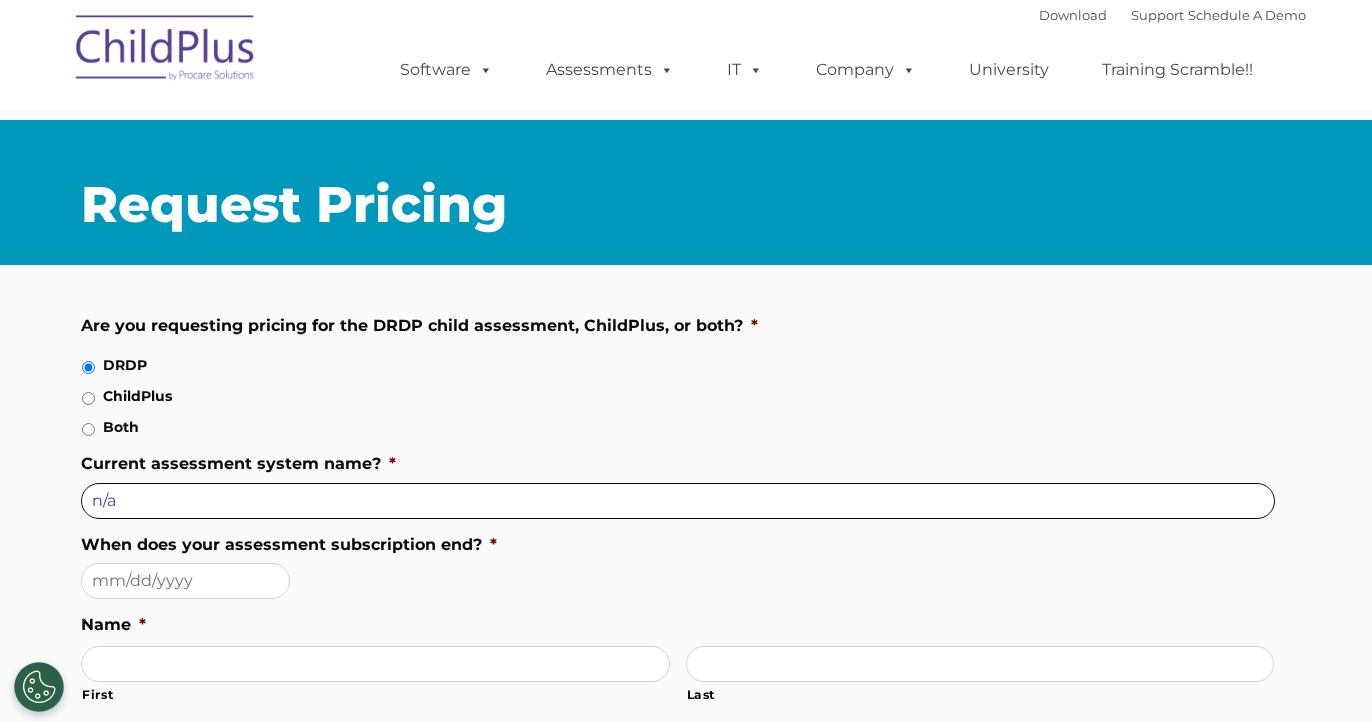 type on "n/a" 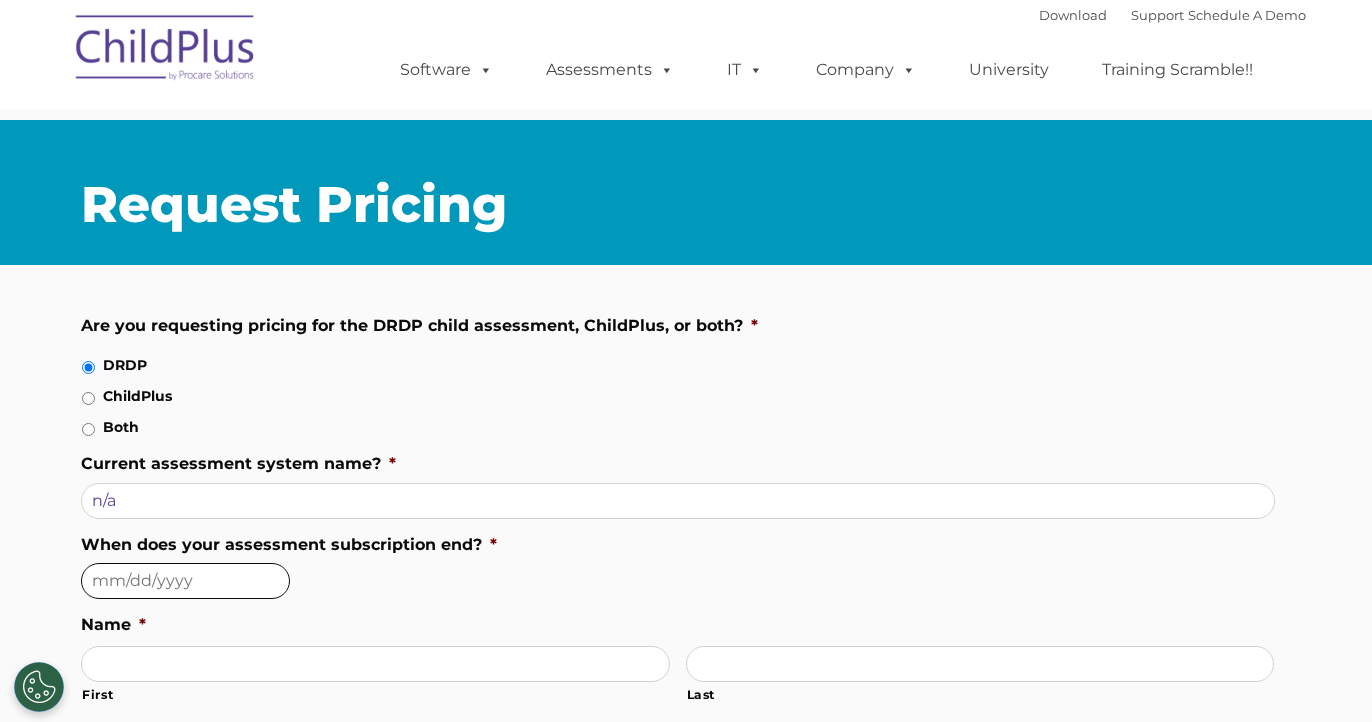 click on "When does your assessment subscription end? *" at bounding box center [185, 581] 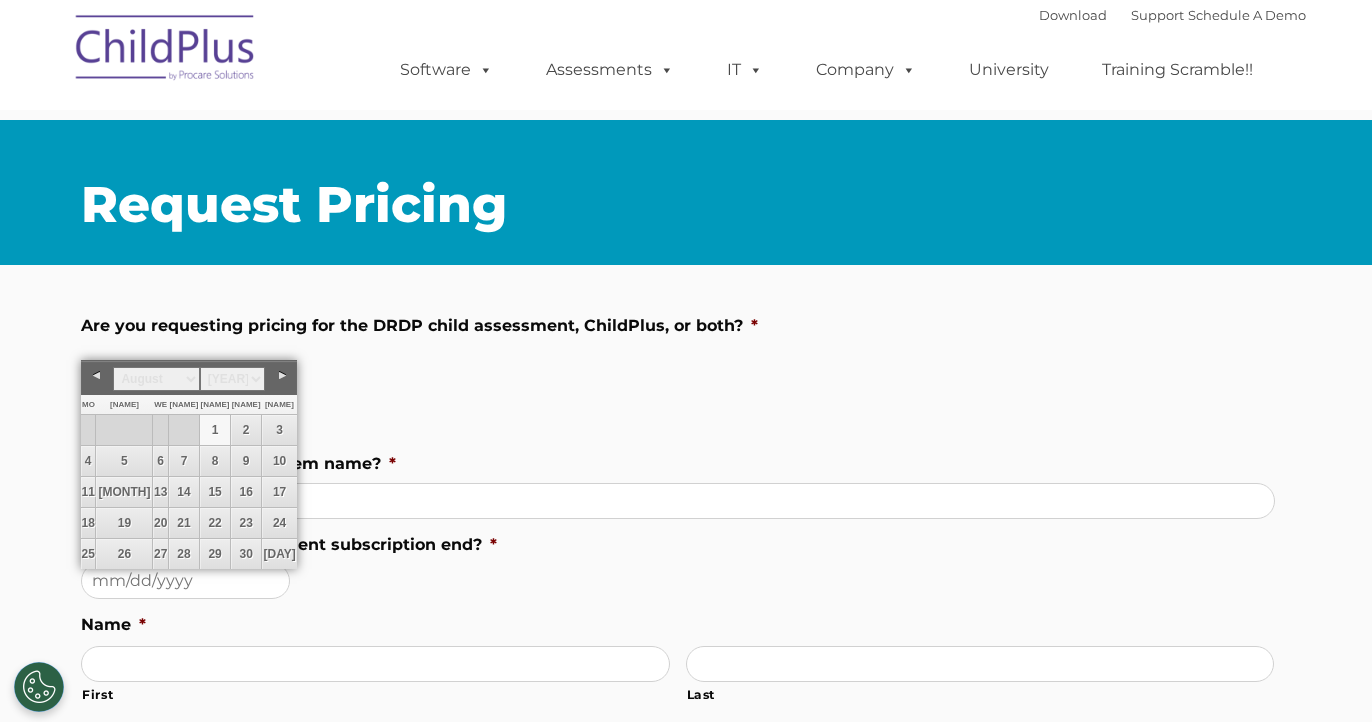 click on "1" at bounding box center [215, 430] 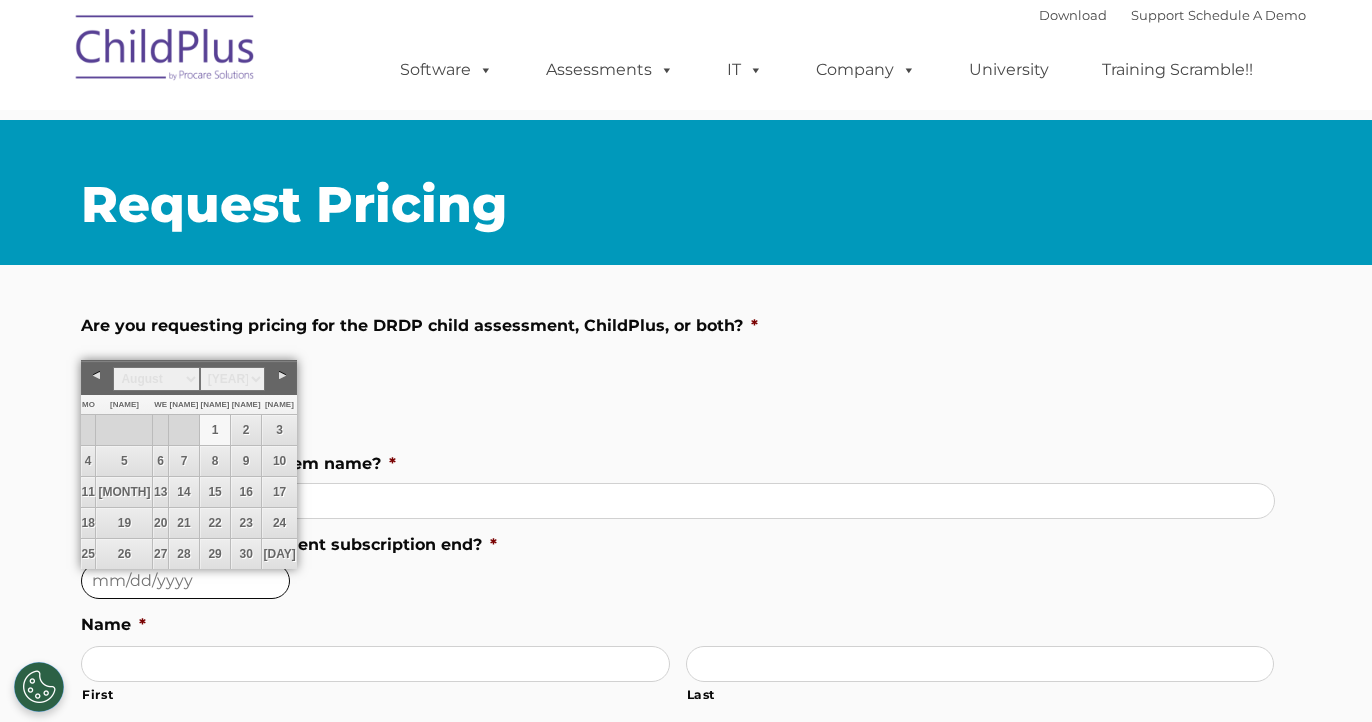 type on "[DATE]" 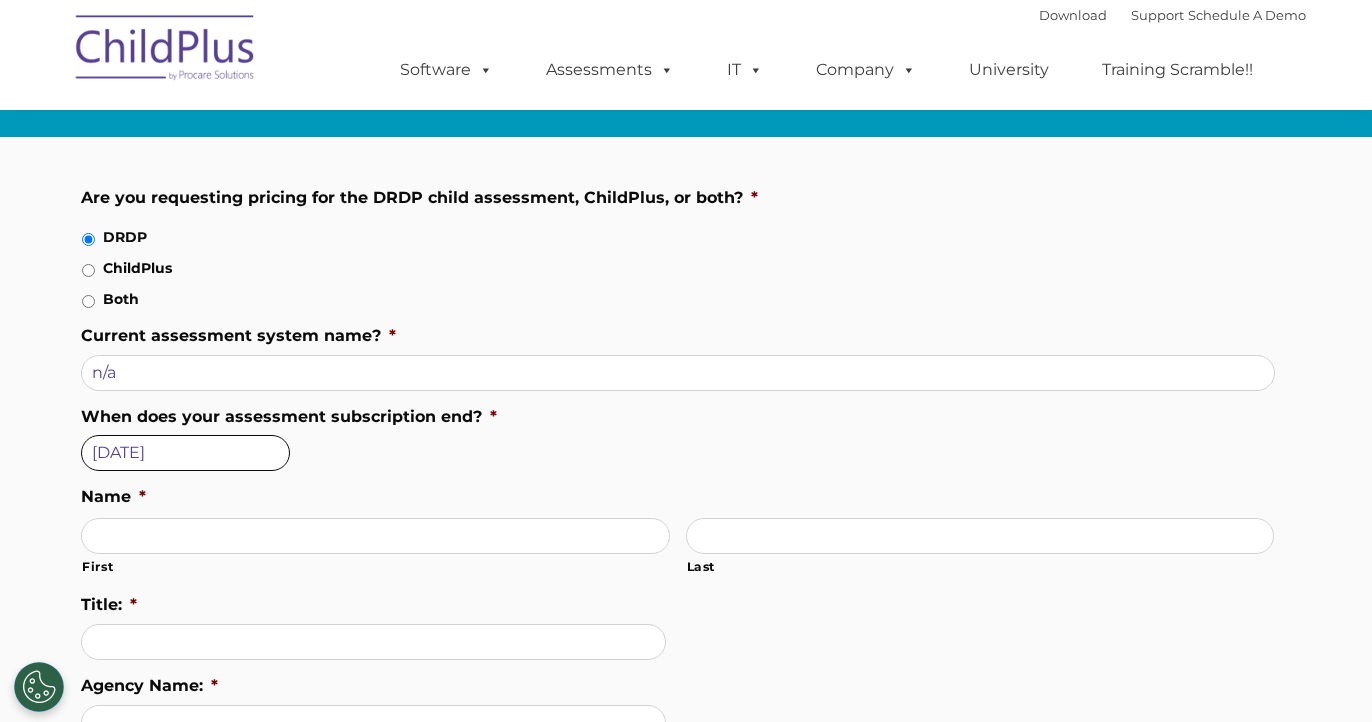 scroll, scrollTop: 163, scrollLeft: 0, axis: vertical 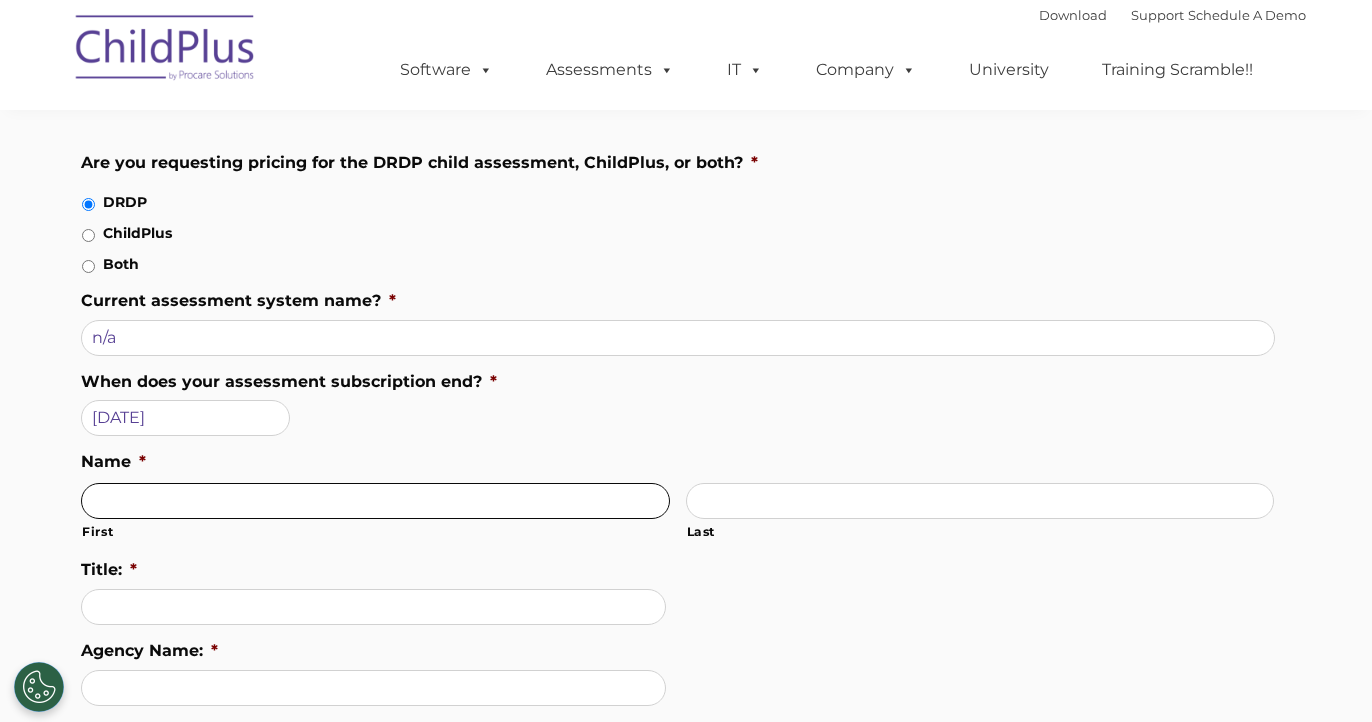 click on "First" at bounding box center [375, 501] 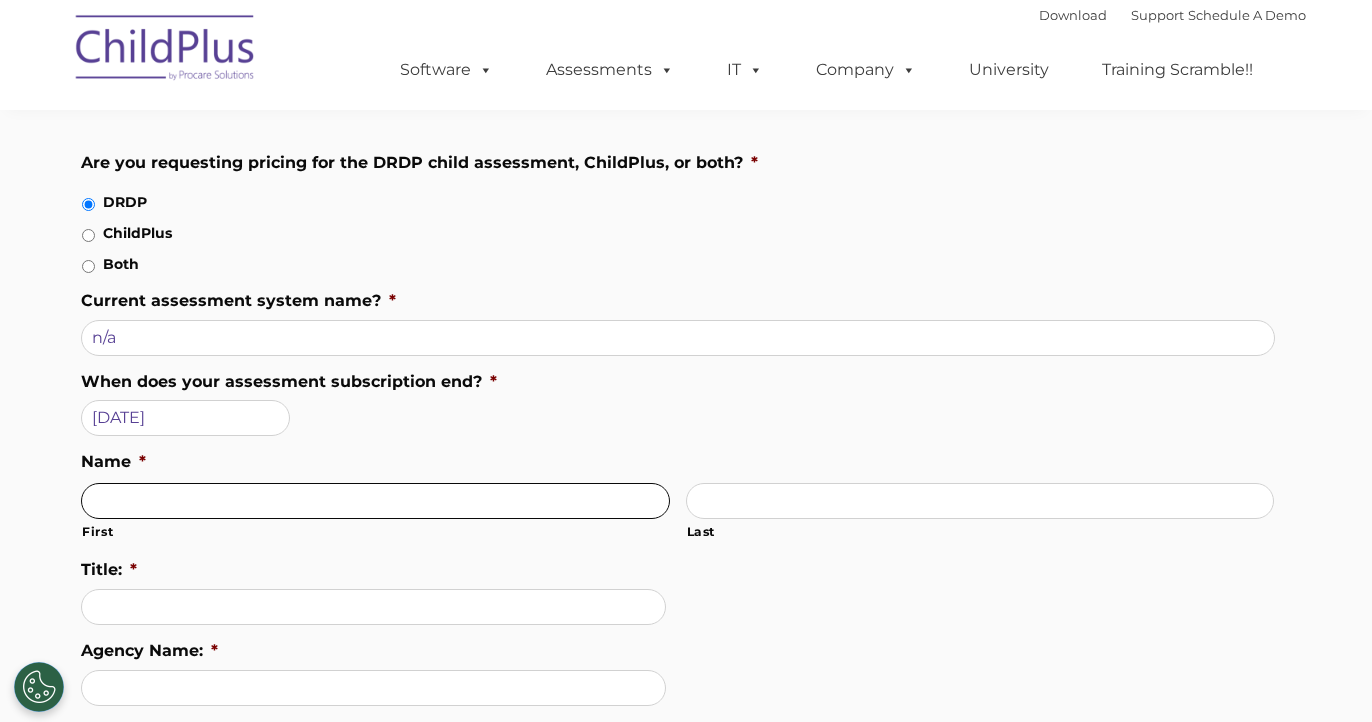 click on "First" at bounding box center (375, 501) 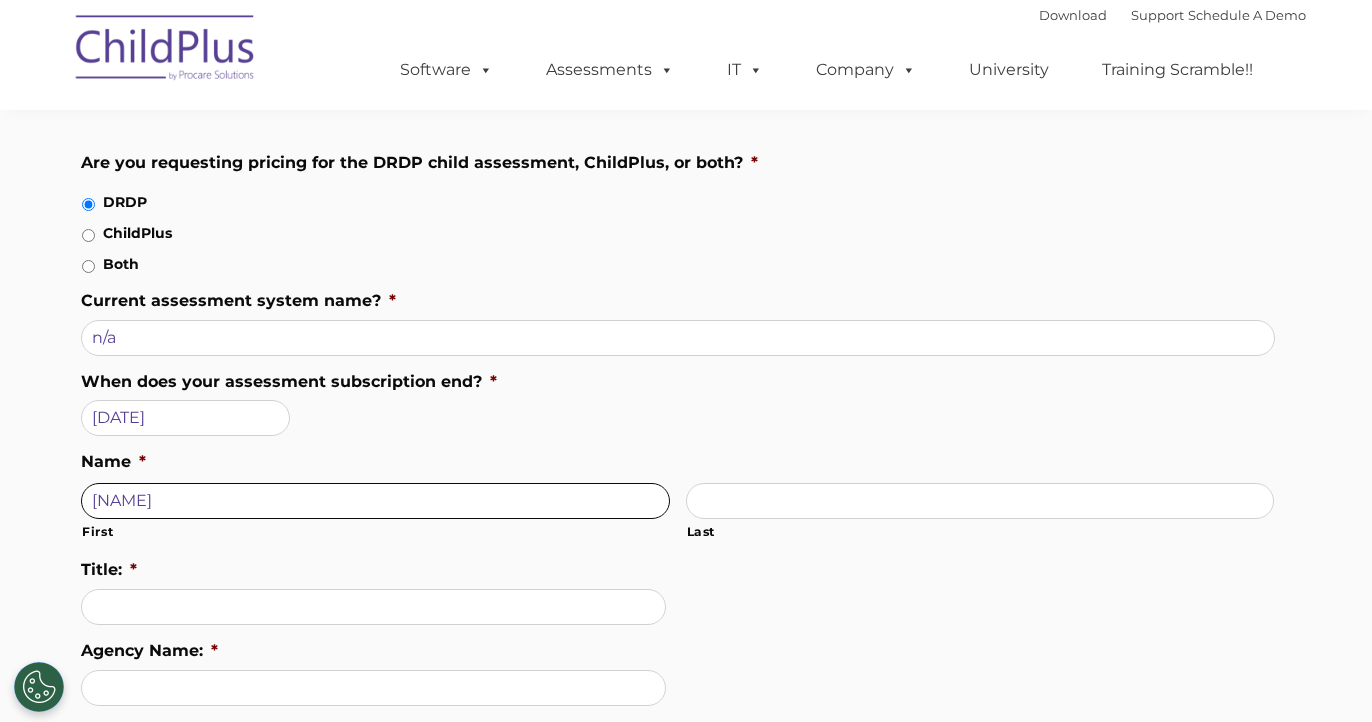 type on "[NAME]" 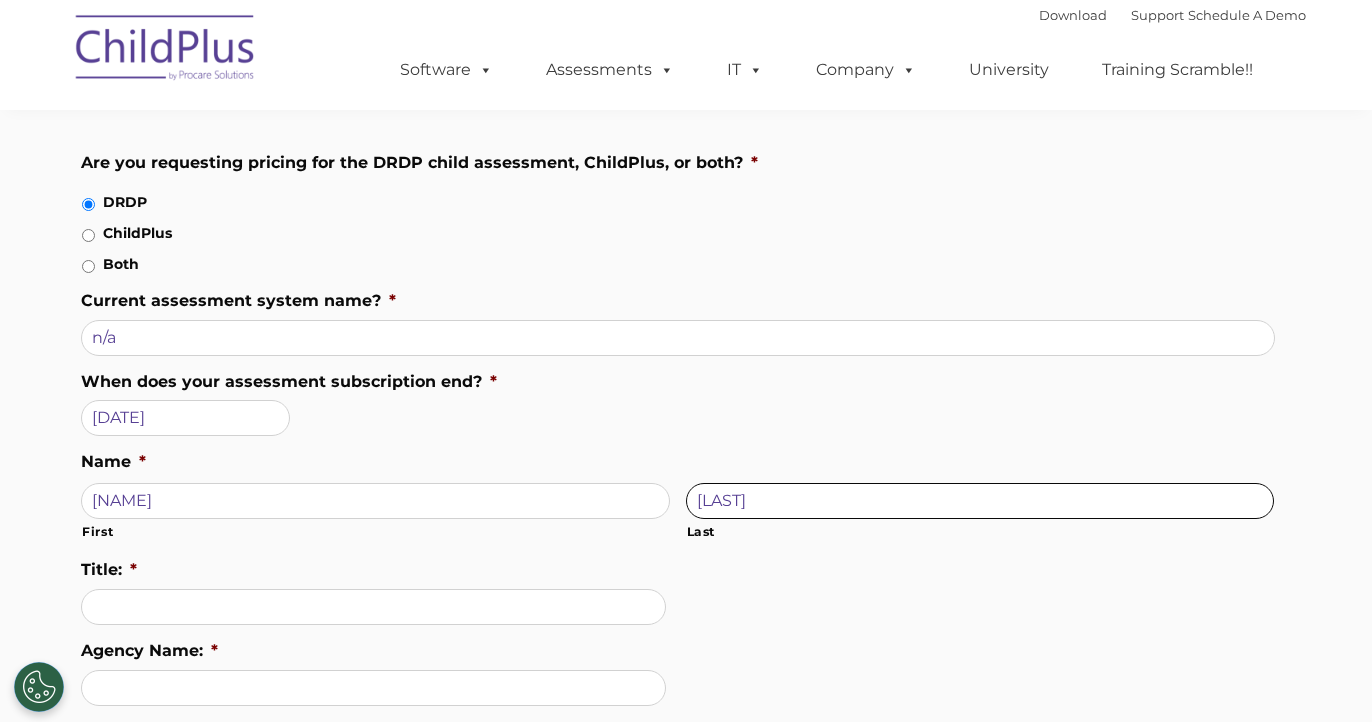 type on "[LAST]" 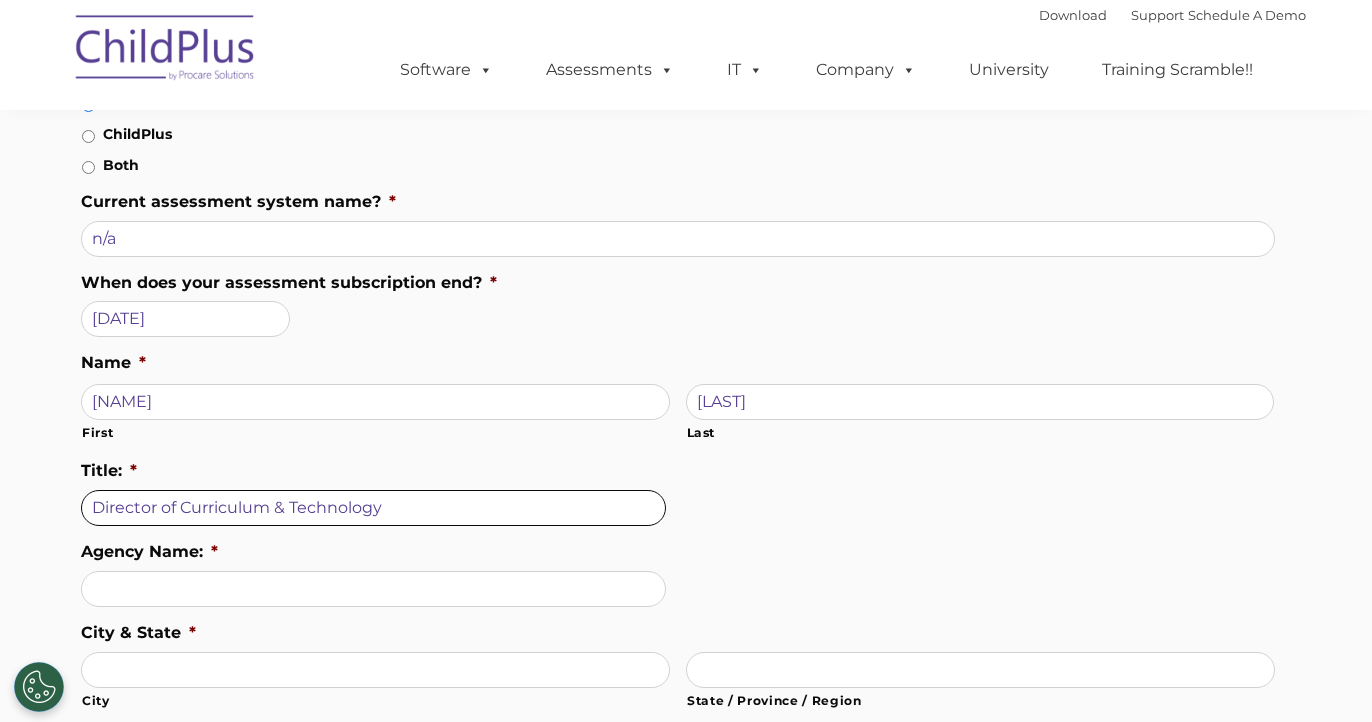 scroll, scrollTop: 364, scrollLeft: 0, axis: vertical 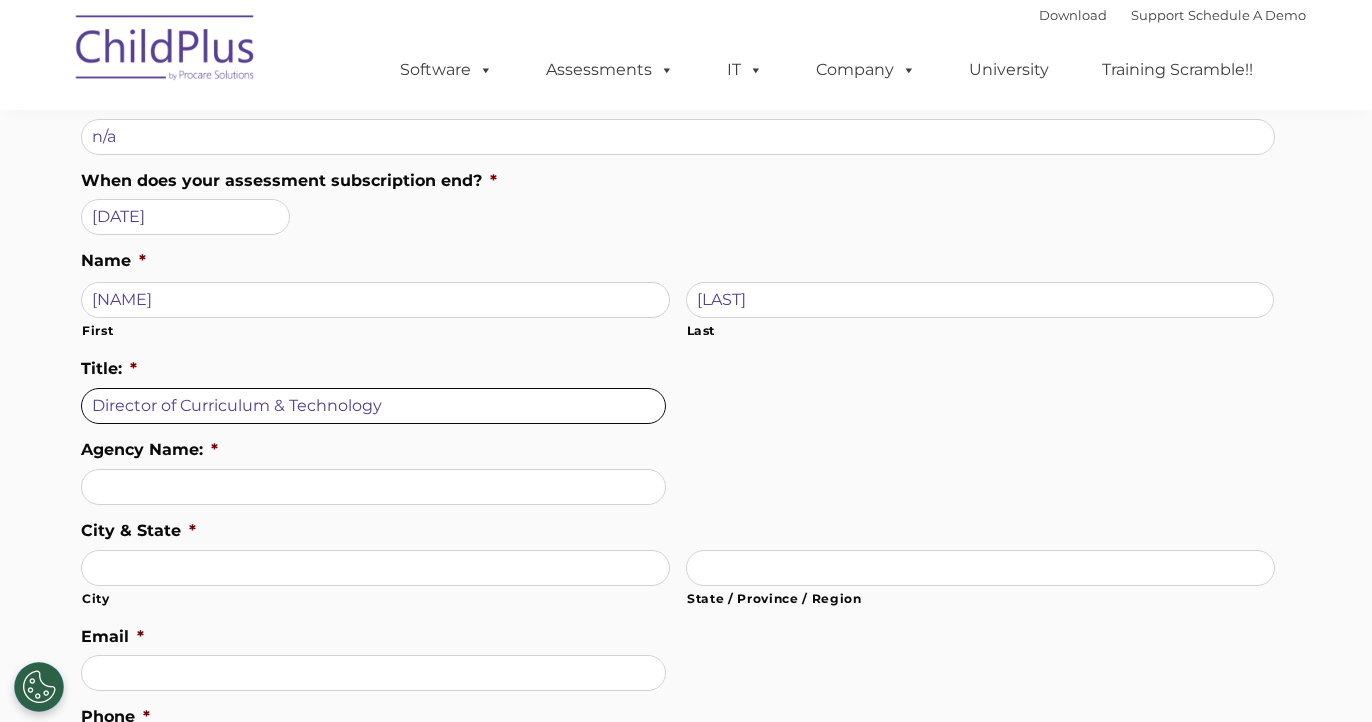 type on "Director of Curriculum & Technology" 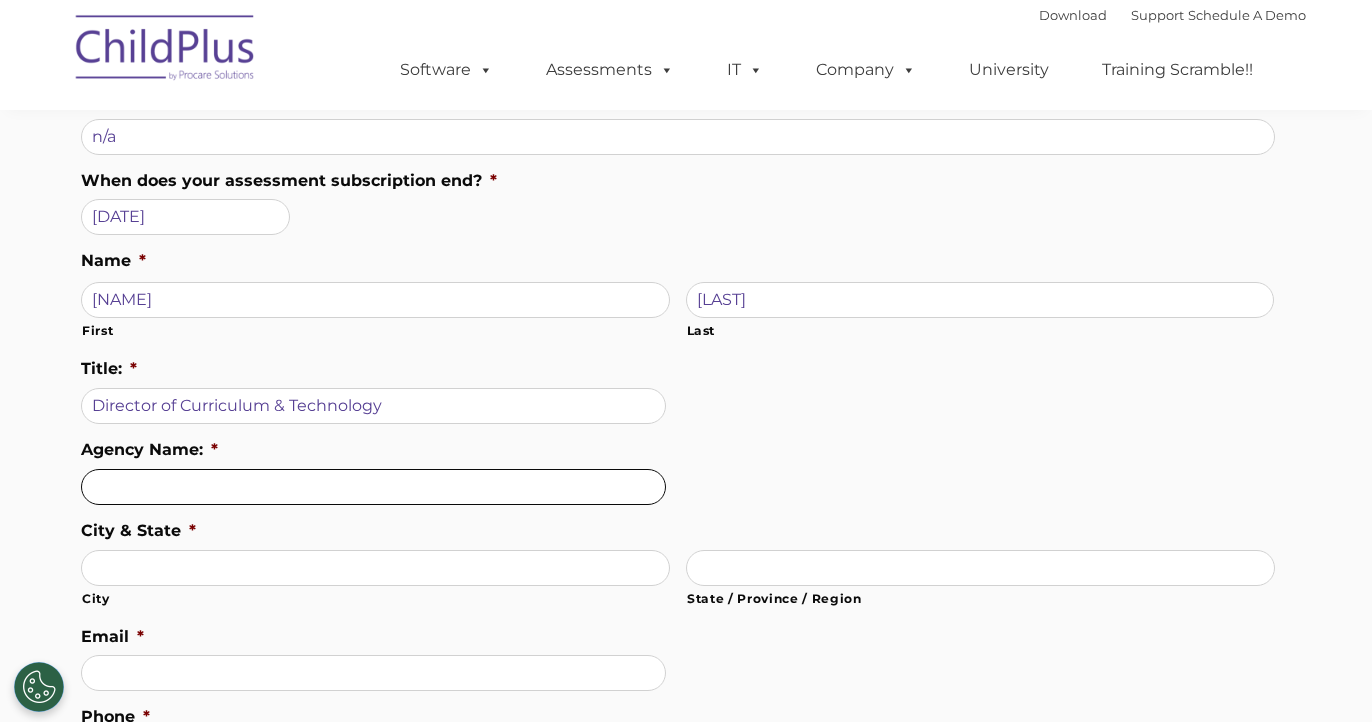 click on "Agency Name: *" at bounding box center [373, 487] 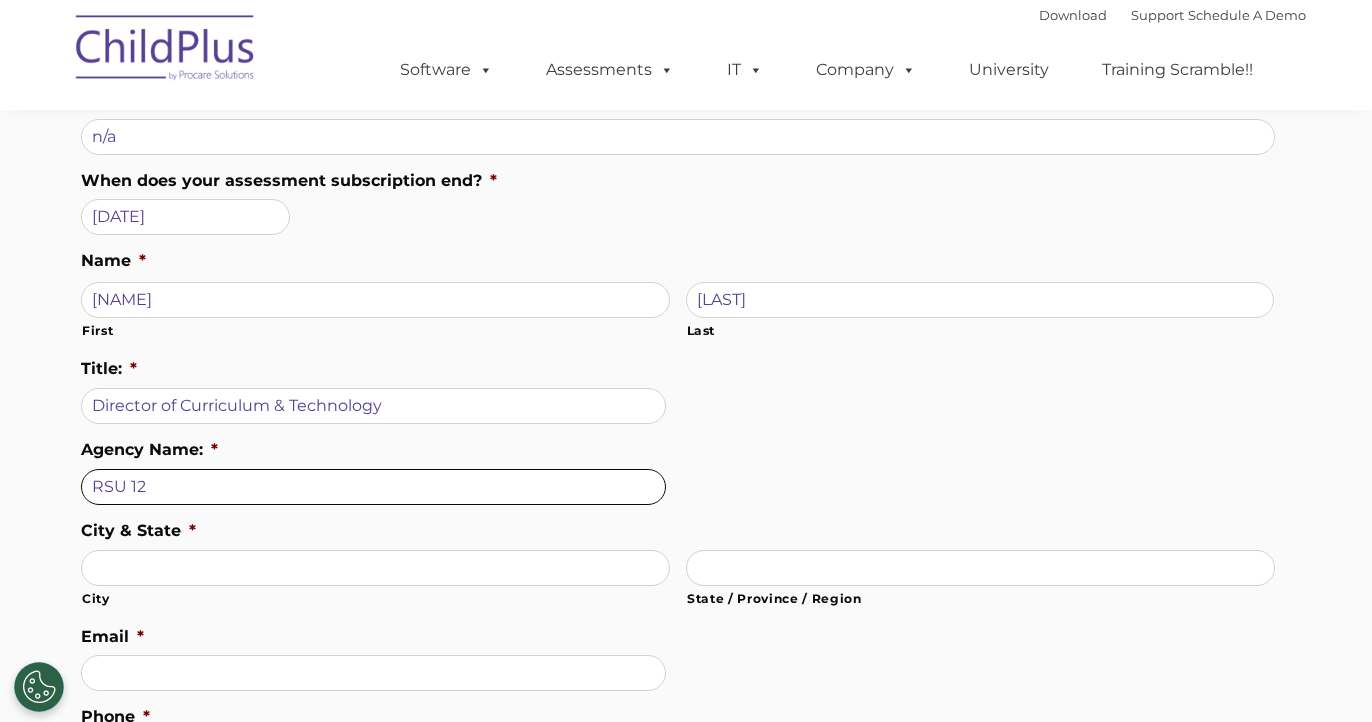 type on "RSU 12" 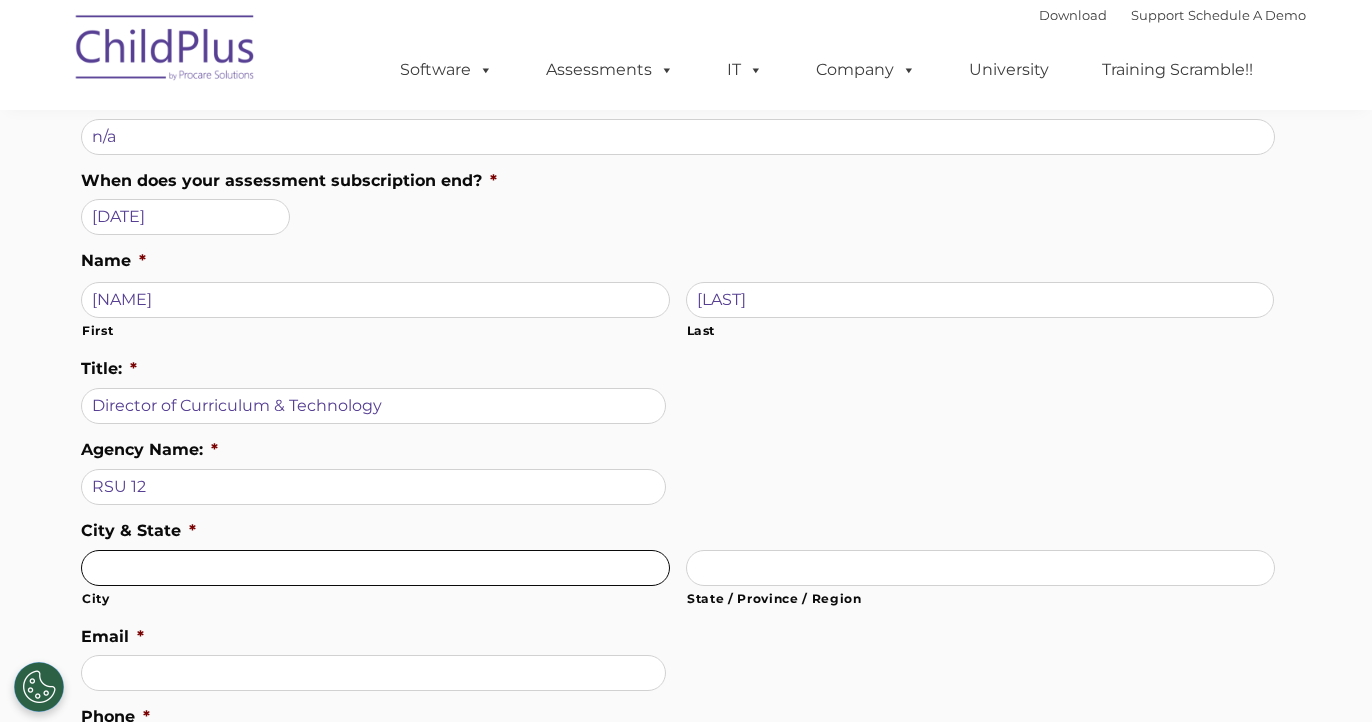 click on "City" at bounding box center [375, 568] 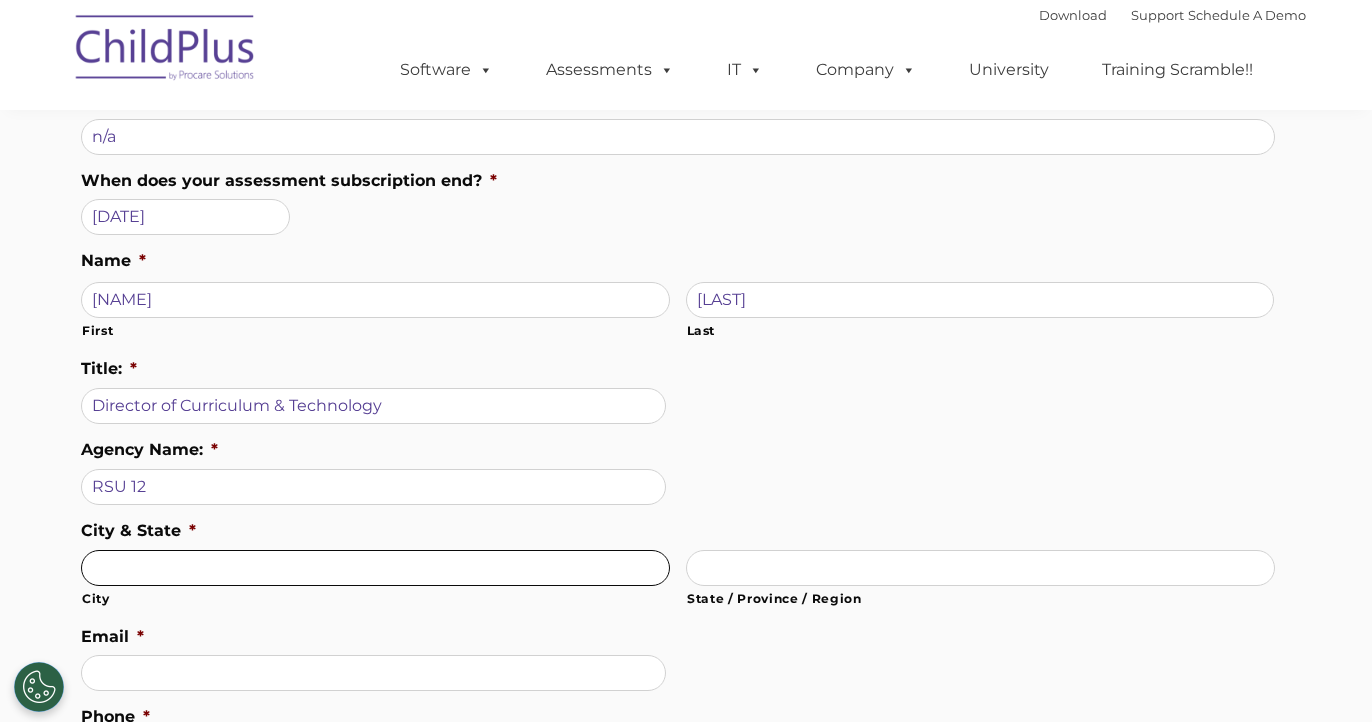 type on "[CITY]" 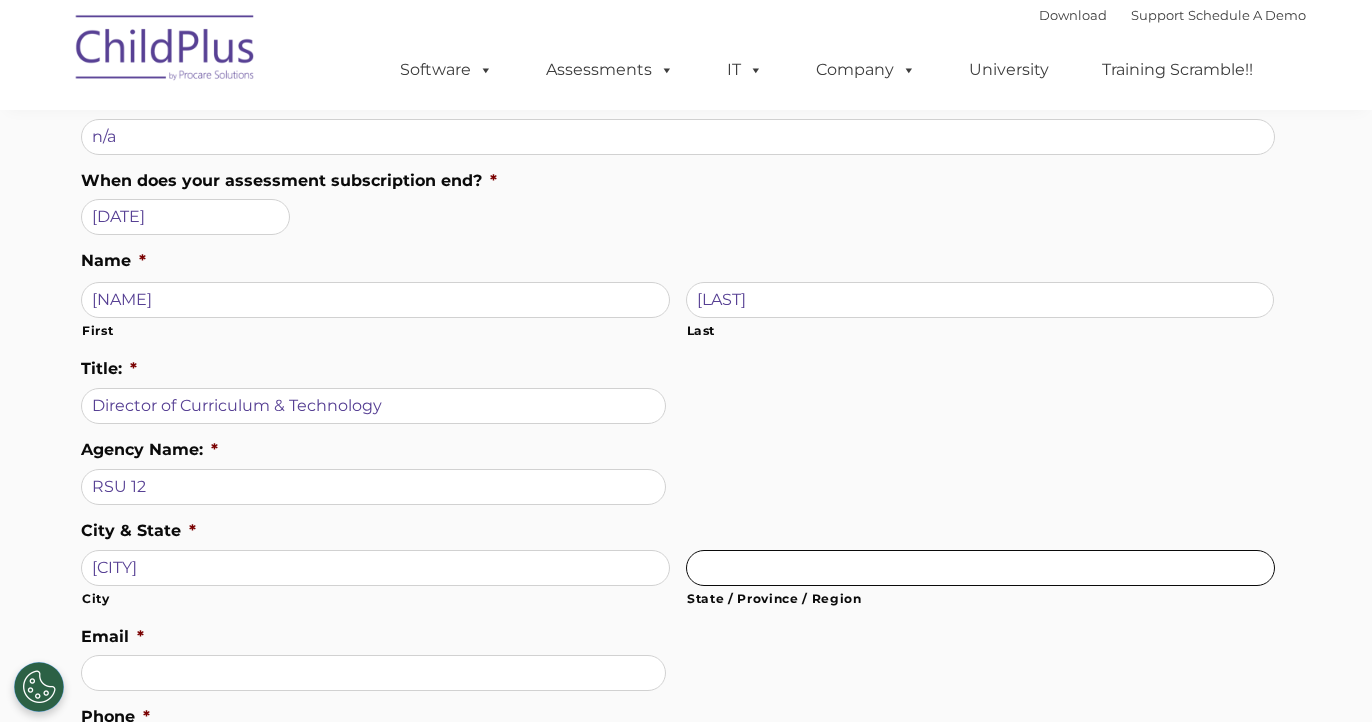 type on "[STATE]" 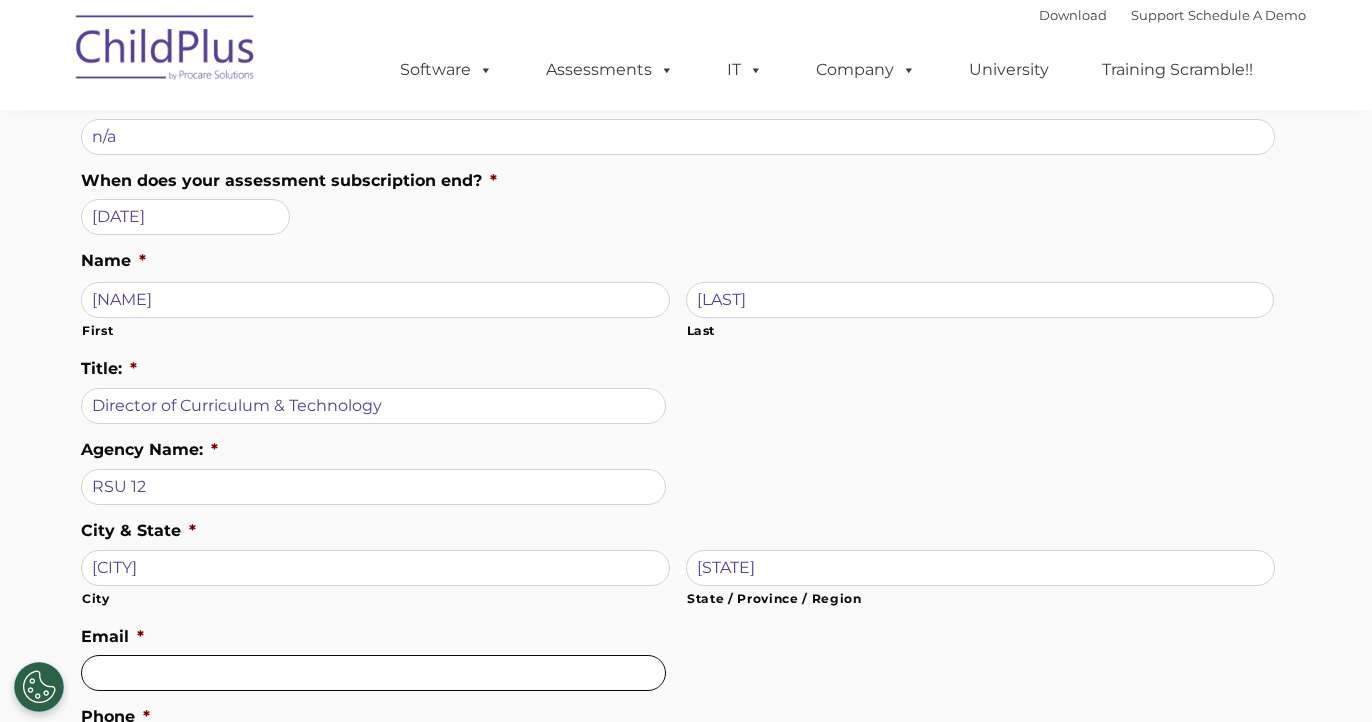 type on "support@example.com" 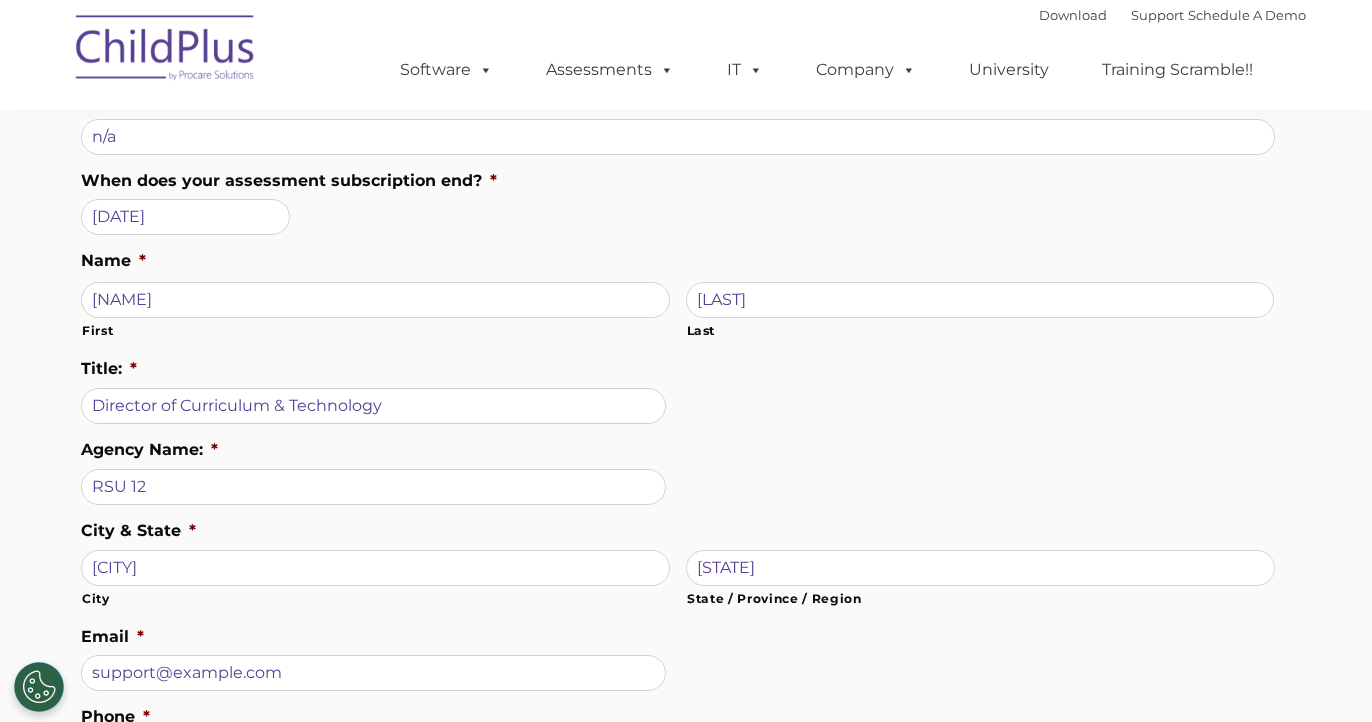 type on "([PHONE]) [PHONE]" 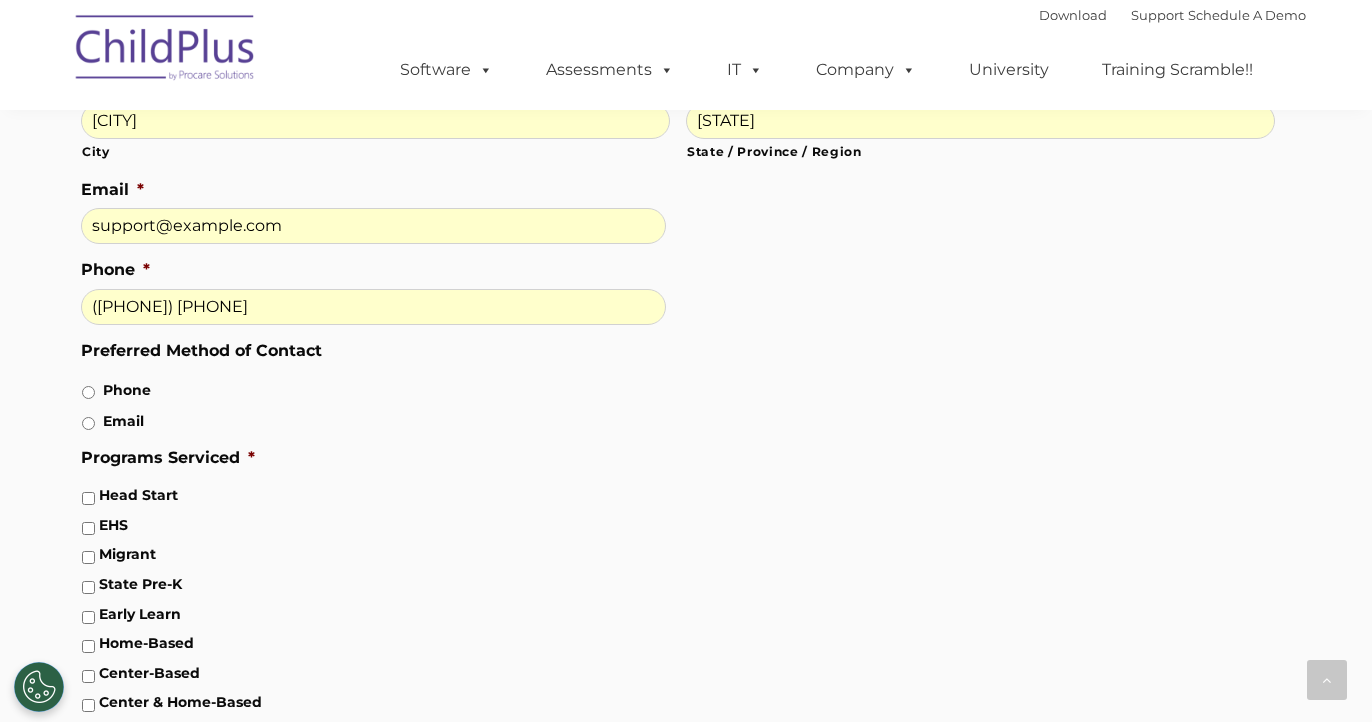 scroll, scrollTop: 827, scrollLeft: 0, axis: vertical 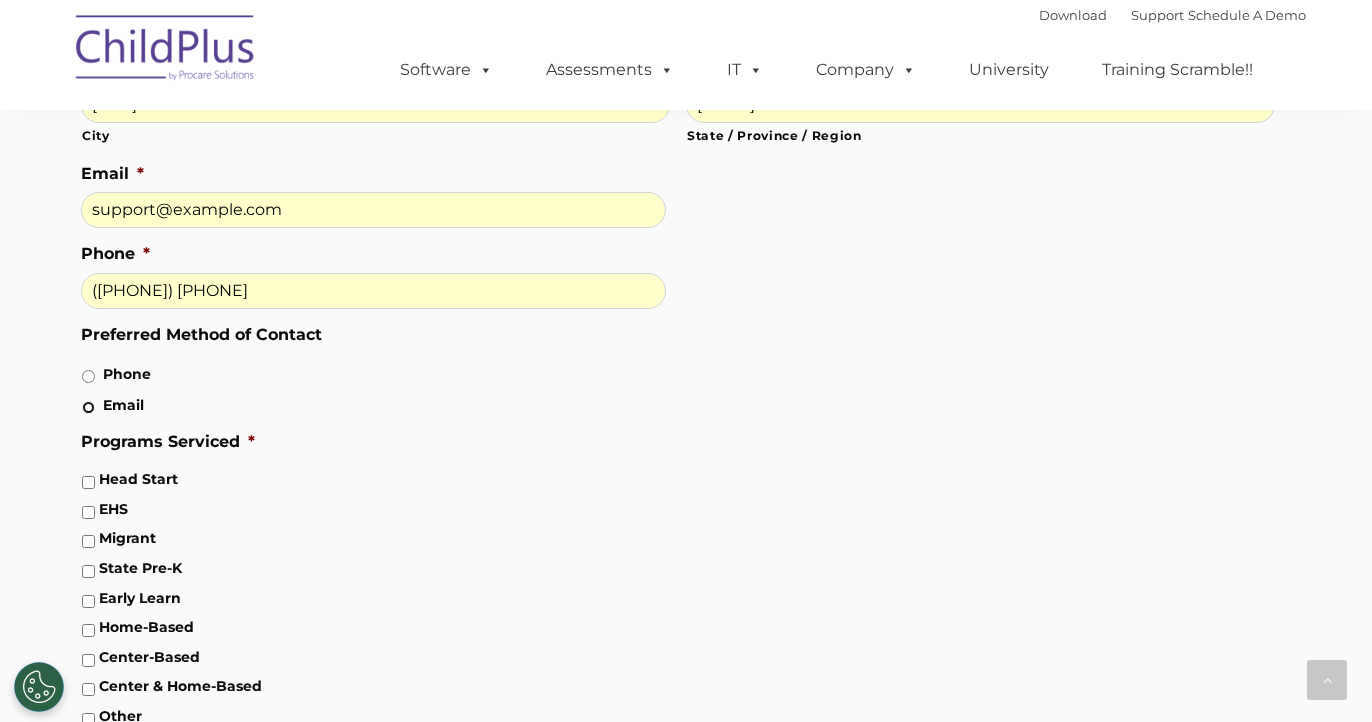 click on "Email" at bounding box center (88, 407) 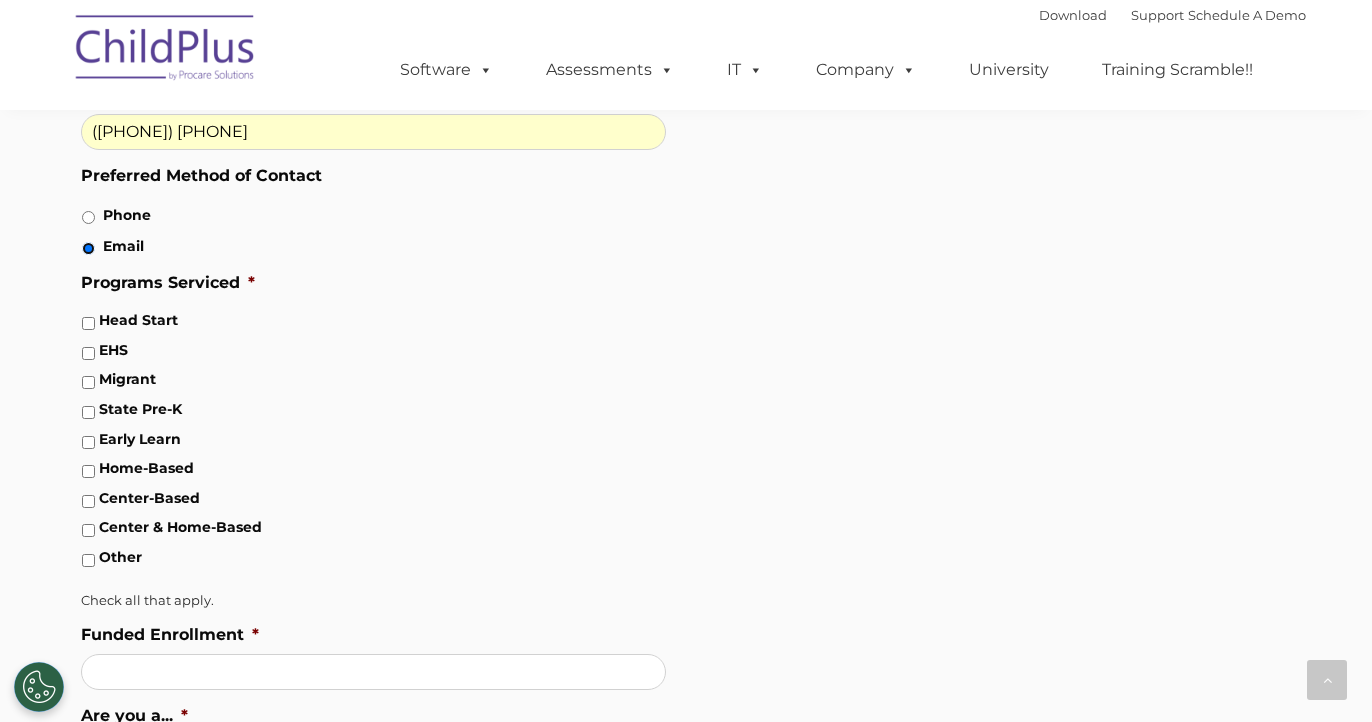scroll, scrollTop: 987, scrollLeft: 0, axis: vertical 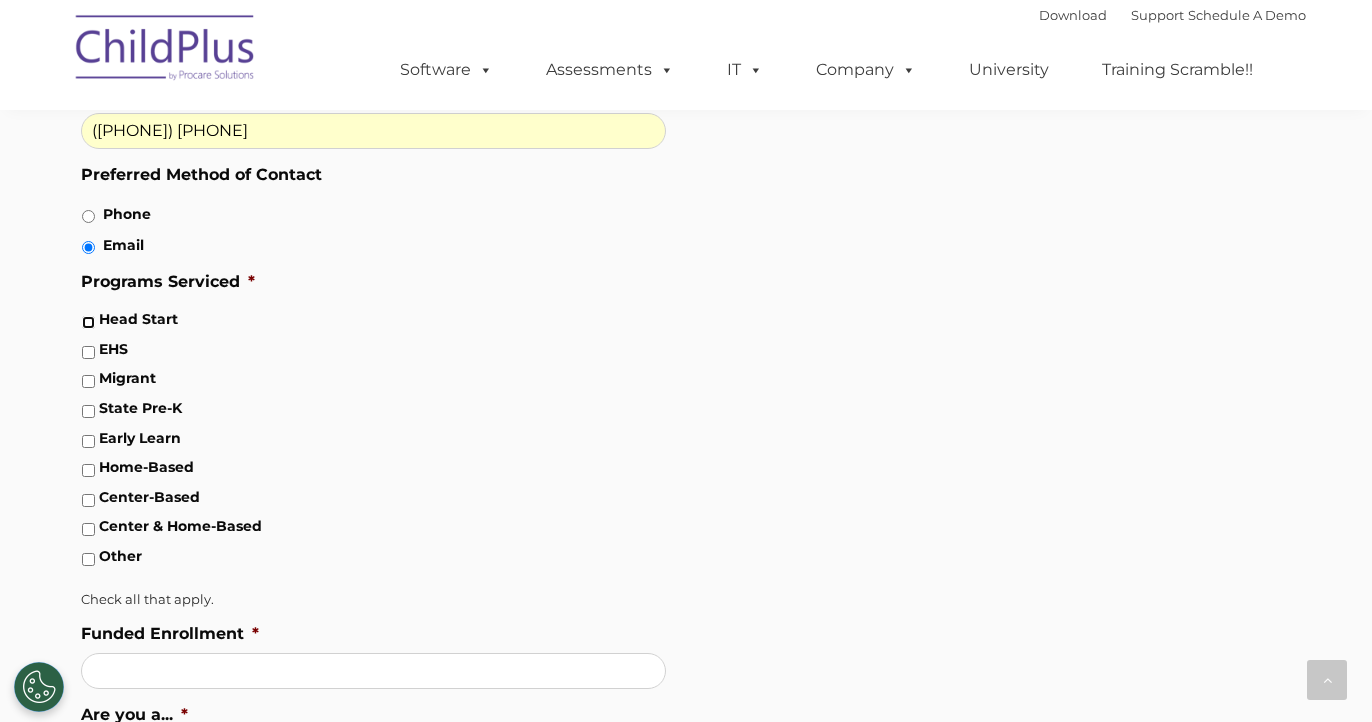click on "Head Start" at bounding box center [88, 322] 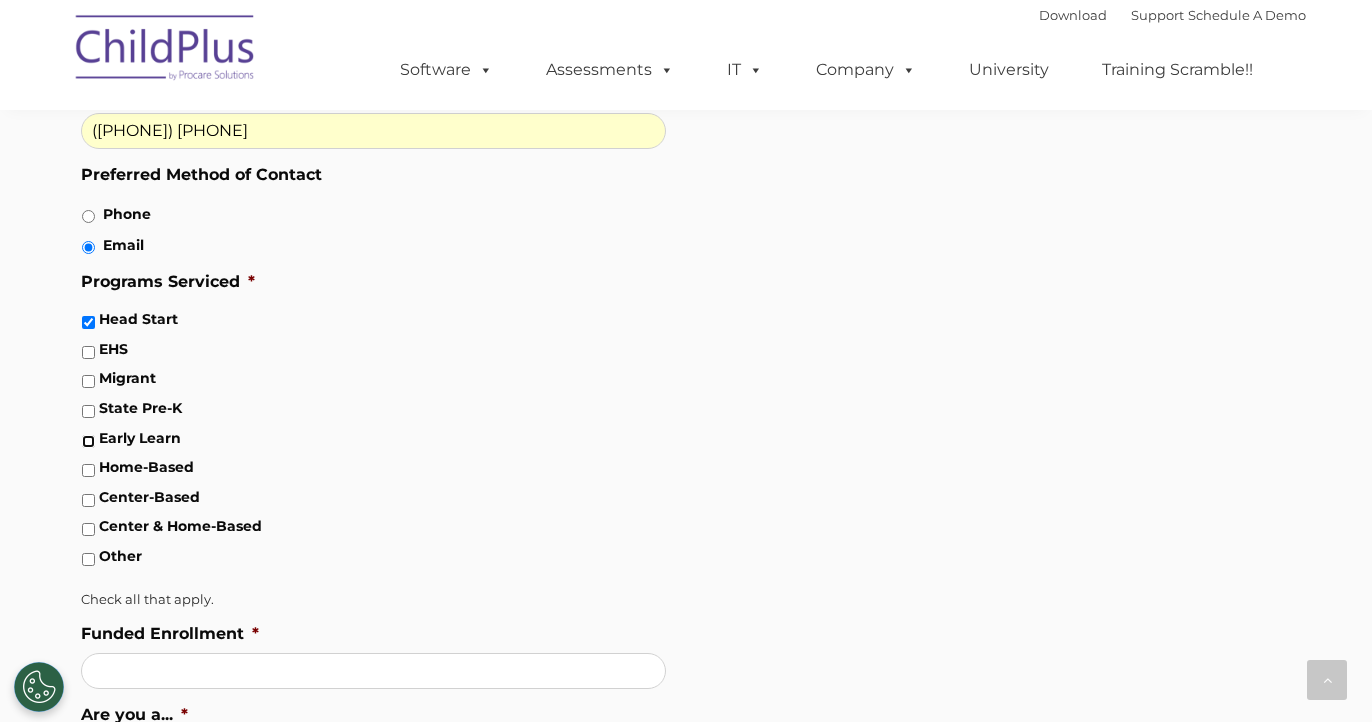 click on "Early Learn" at bounding box center [88, 441] 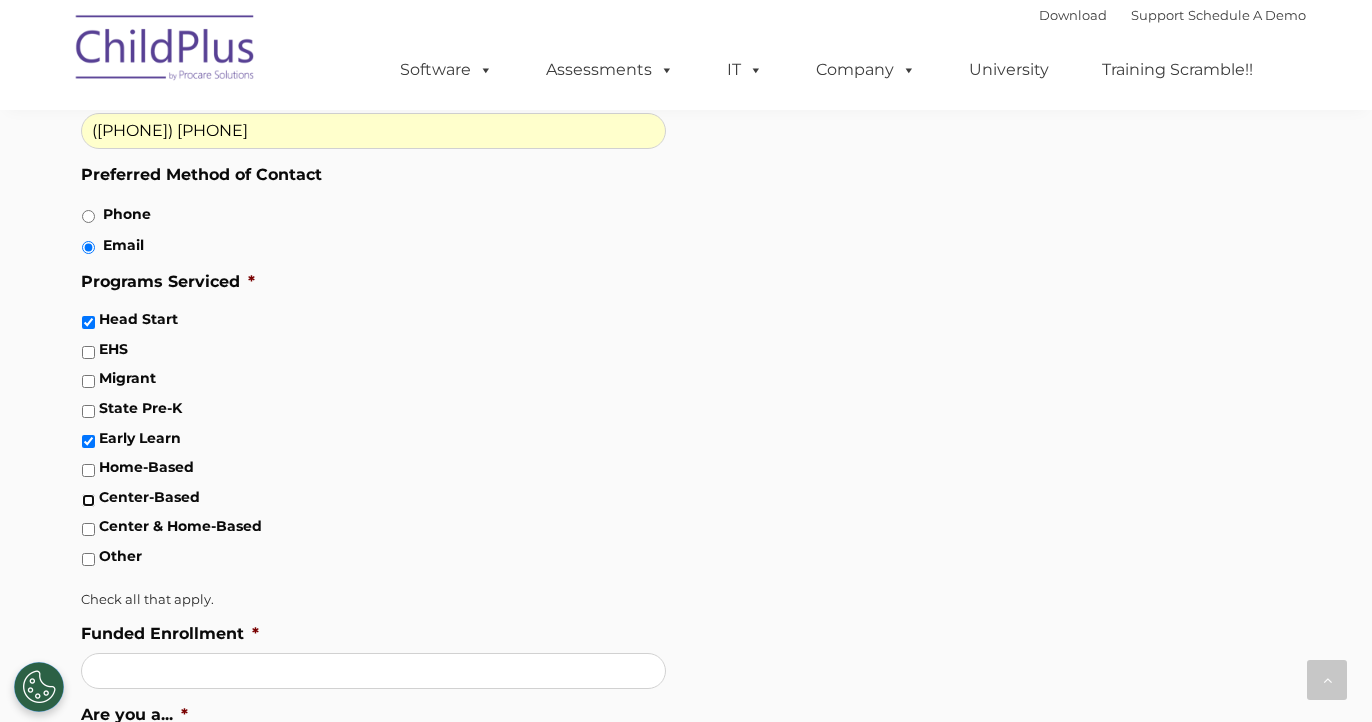 click on "Center-Based" at bounding box center (88, 500) 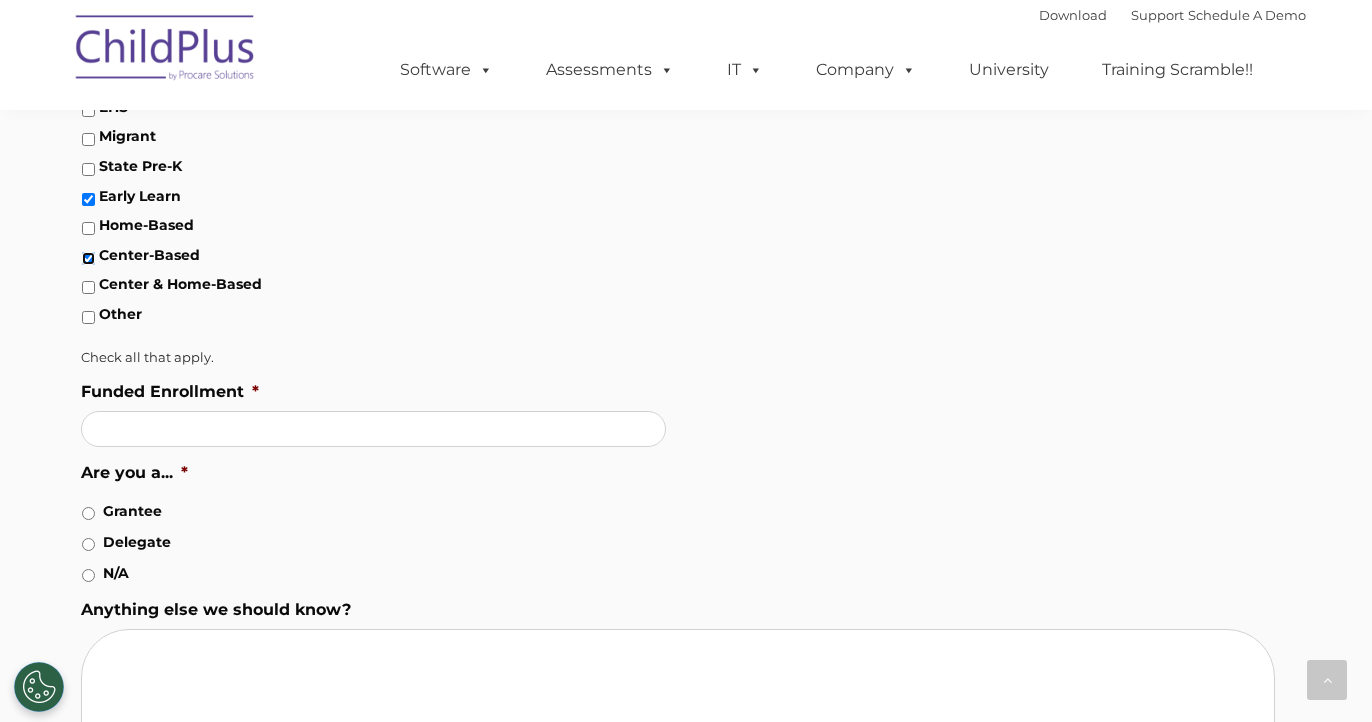 scroll, scrollTop: 1237, scrollLeft: 0, axis: vertical 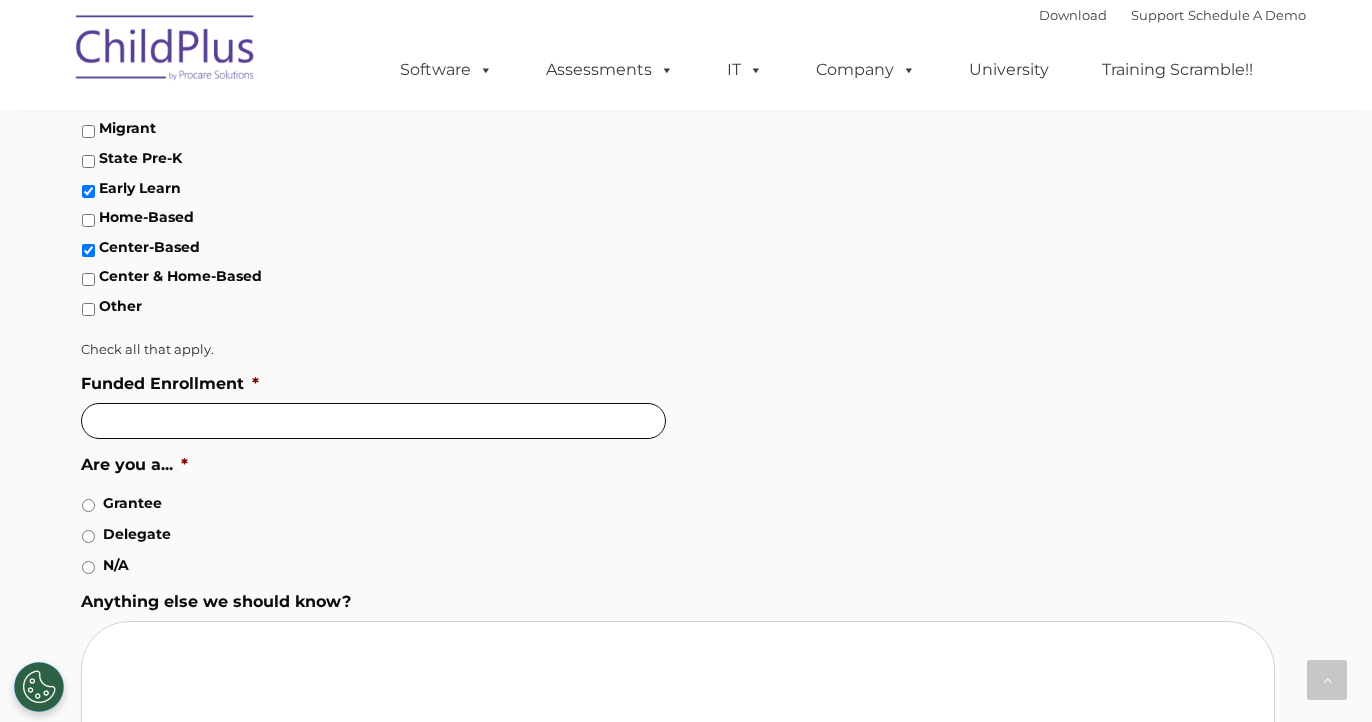 click on "Funded Enrollment *" at bounding box center [373, 421] 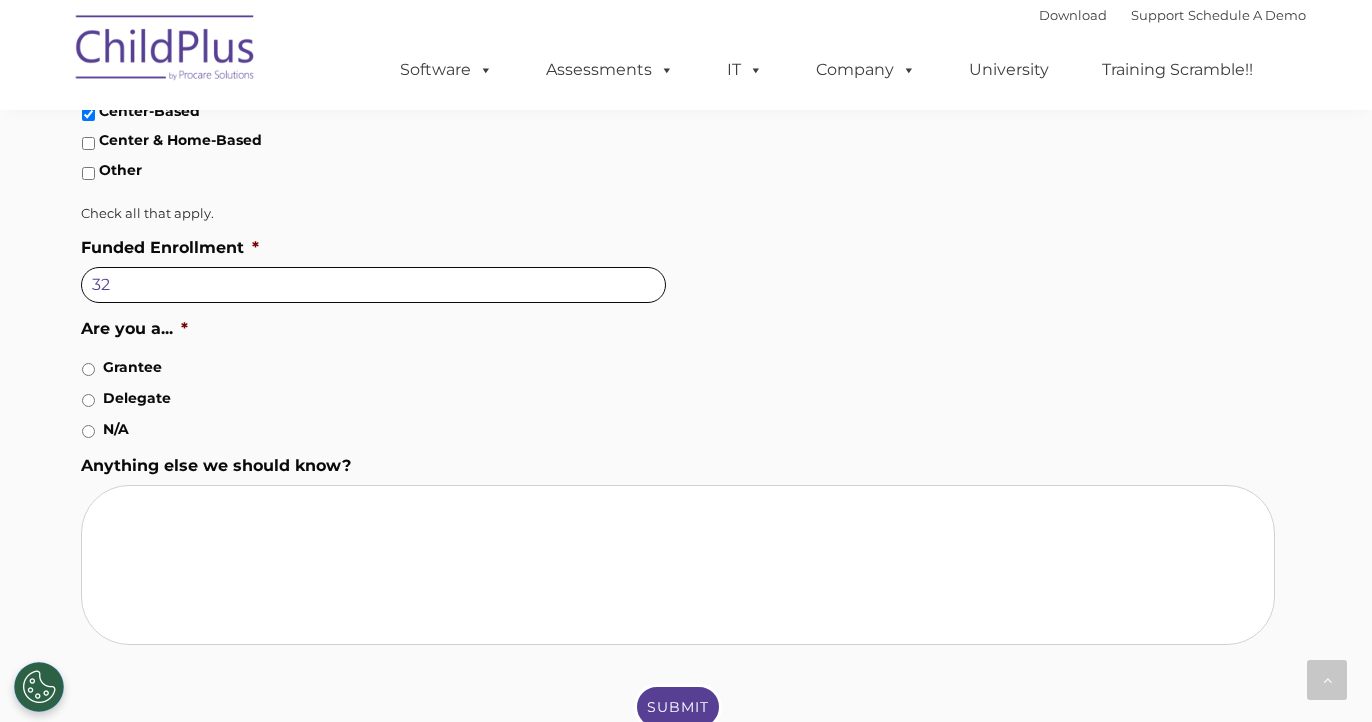 scroll, scrollTop: 1379, scrollLeft: 0, axis: vertical 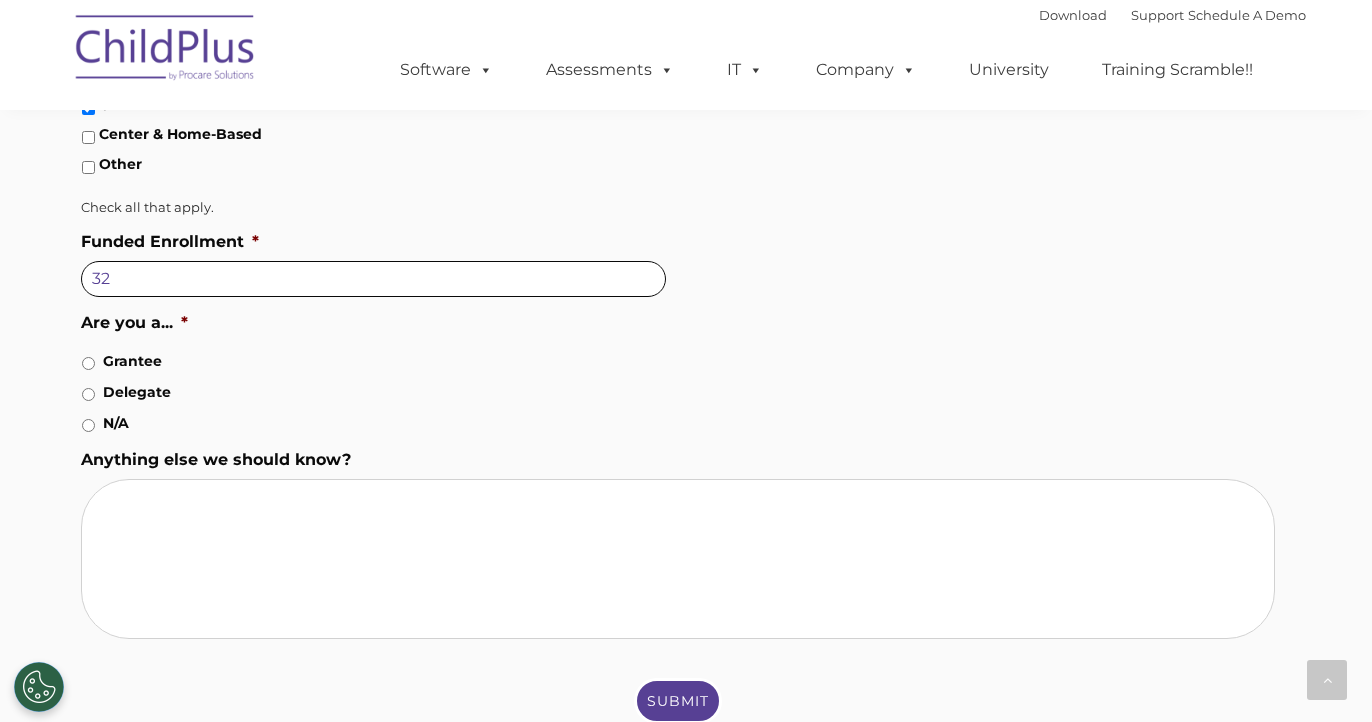 type on "32" 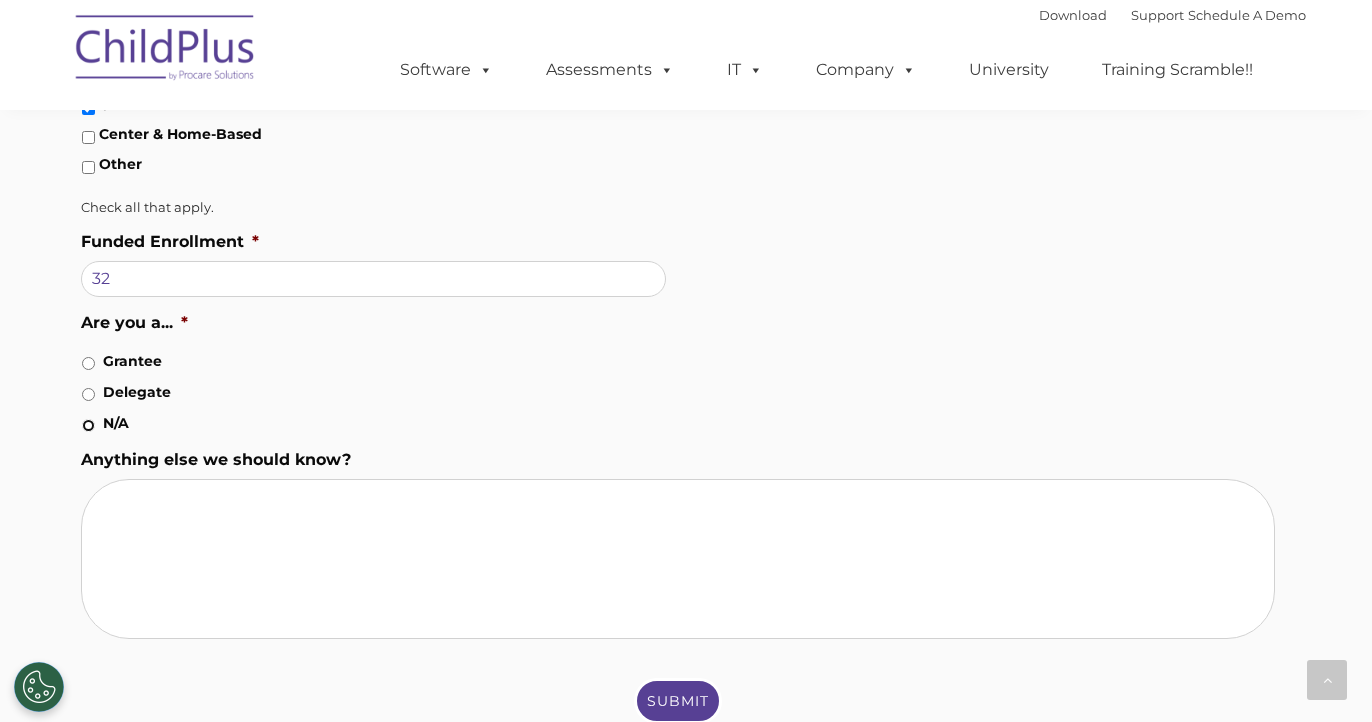 click on "N/A" at bounding box center (88, 425) 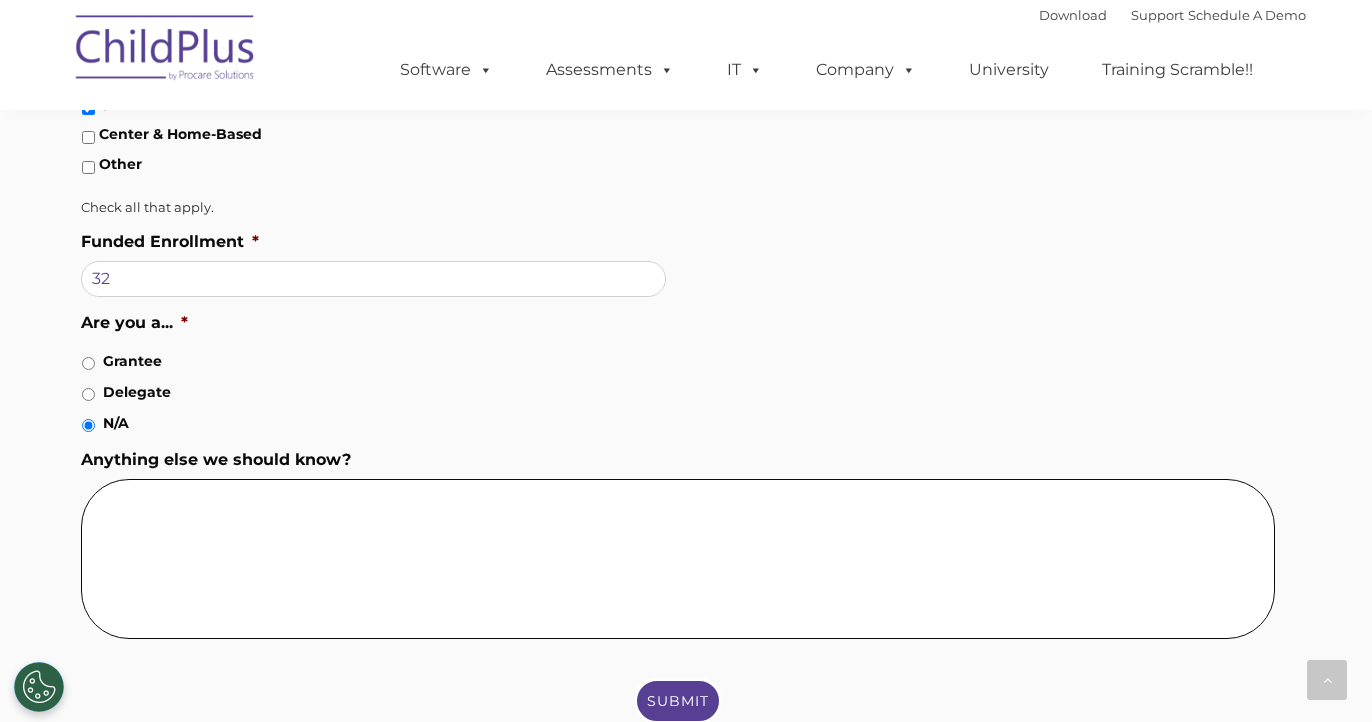 click on "Anything else we should know?" at bounding box center [678, 559] 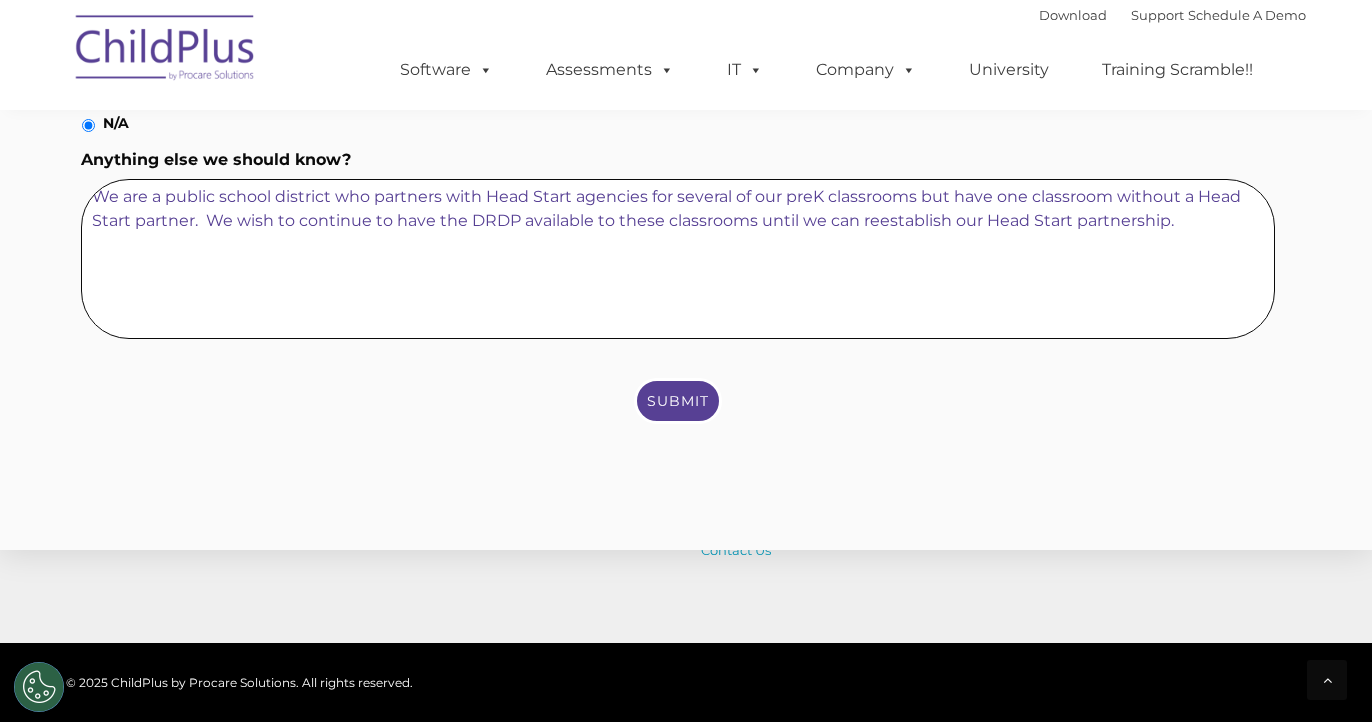 scroll, scrollTop: 1677, scrollLeft: 0, axis: vertical 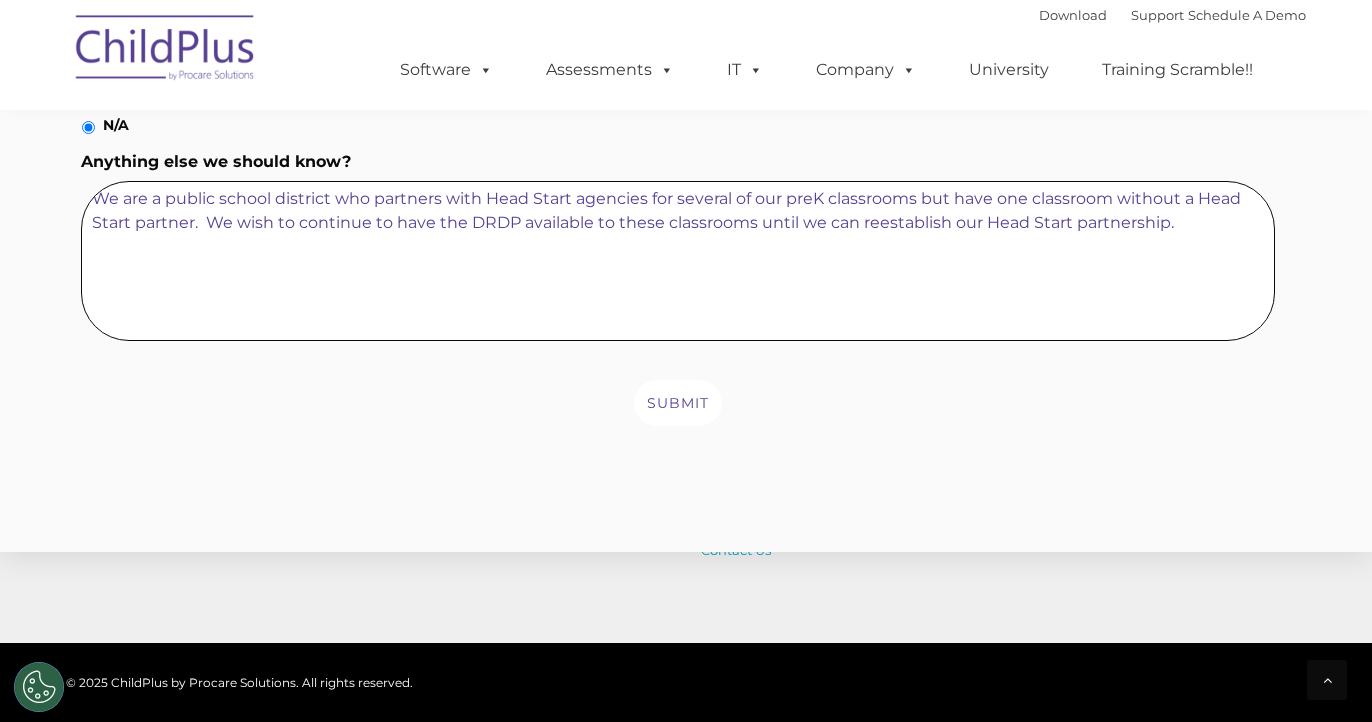 type on "We are a public school district who partners with Head Start agencies for several of our preK classrooms but have one classroom without a Head Start partner.  We wish to continue to have the DRDP available to these classrooms until we can reestablish our Head Start partnership." 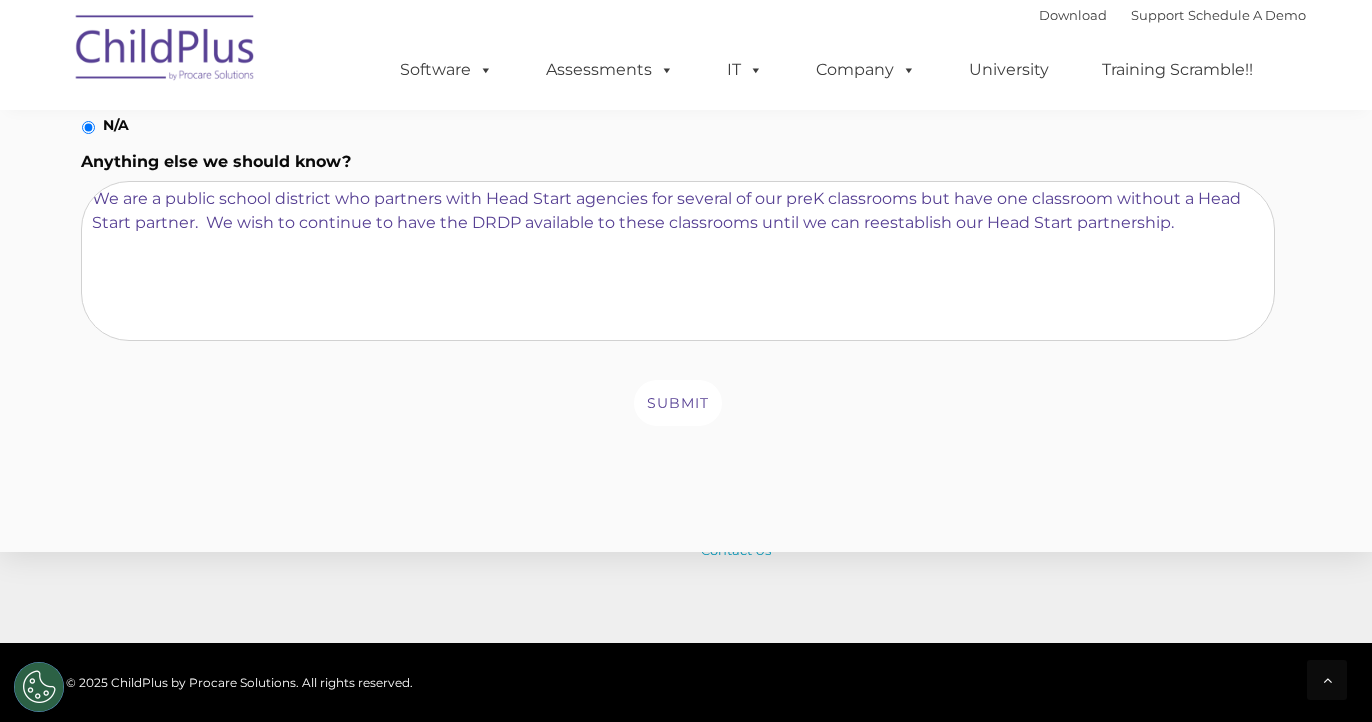 click on "Submit" at bounding box center [678, 403] 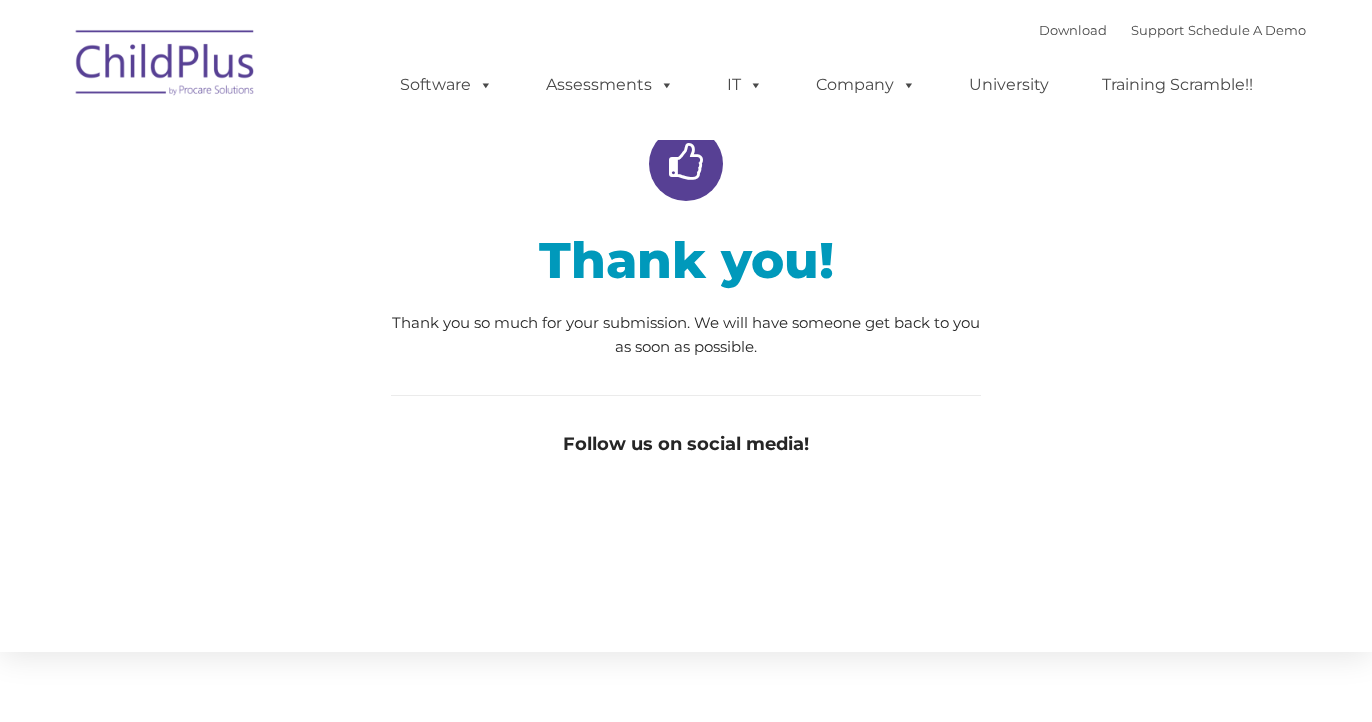 scroll, scrollTop: 0, scrollLeft: 0, axis: both 